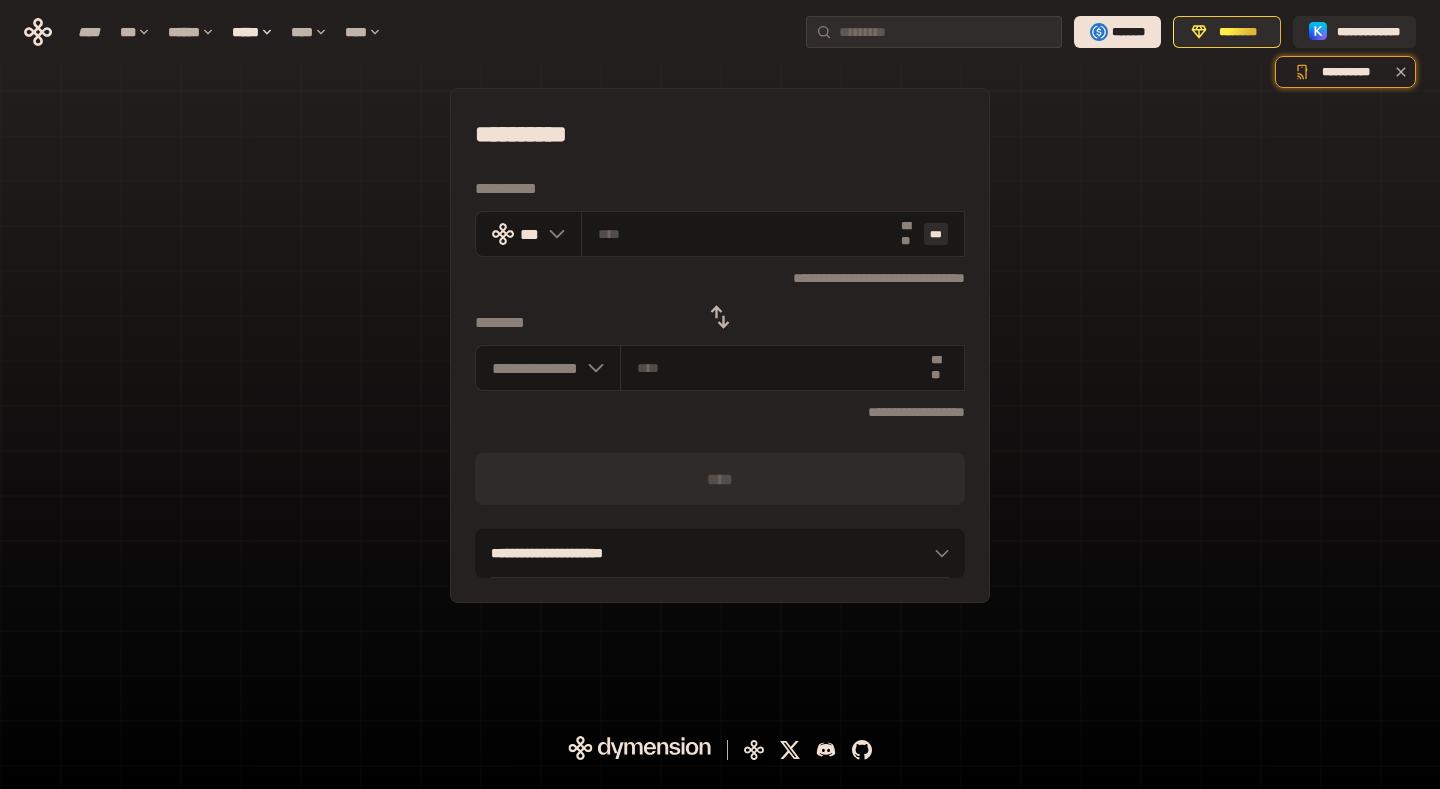 type on "*" 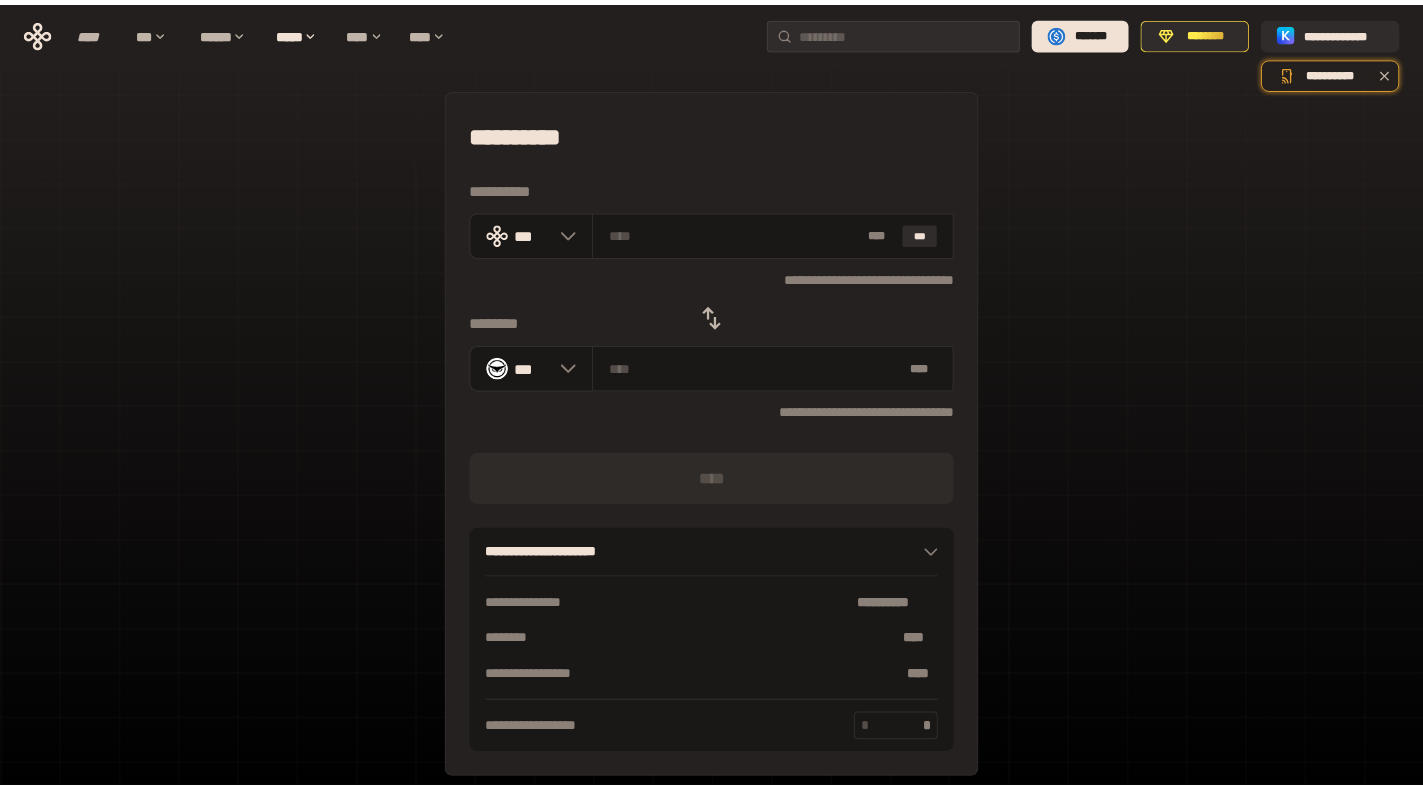 scroll, scrollTop: 0, scrollLeft: 0, axis: both 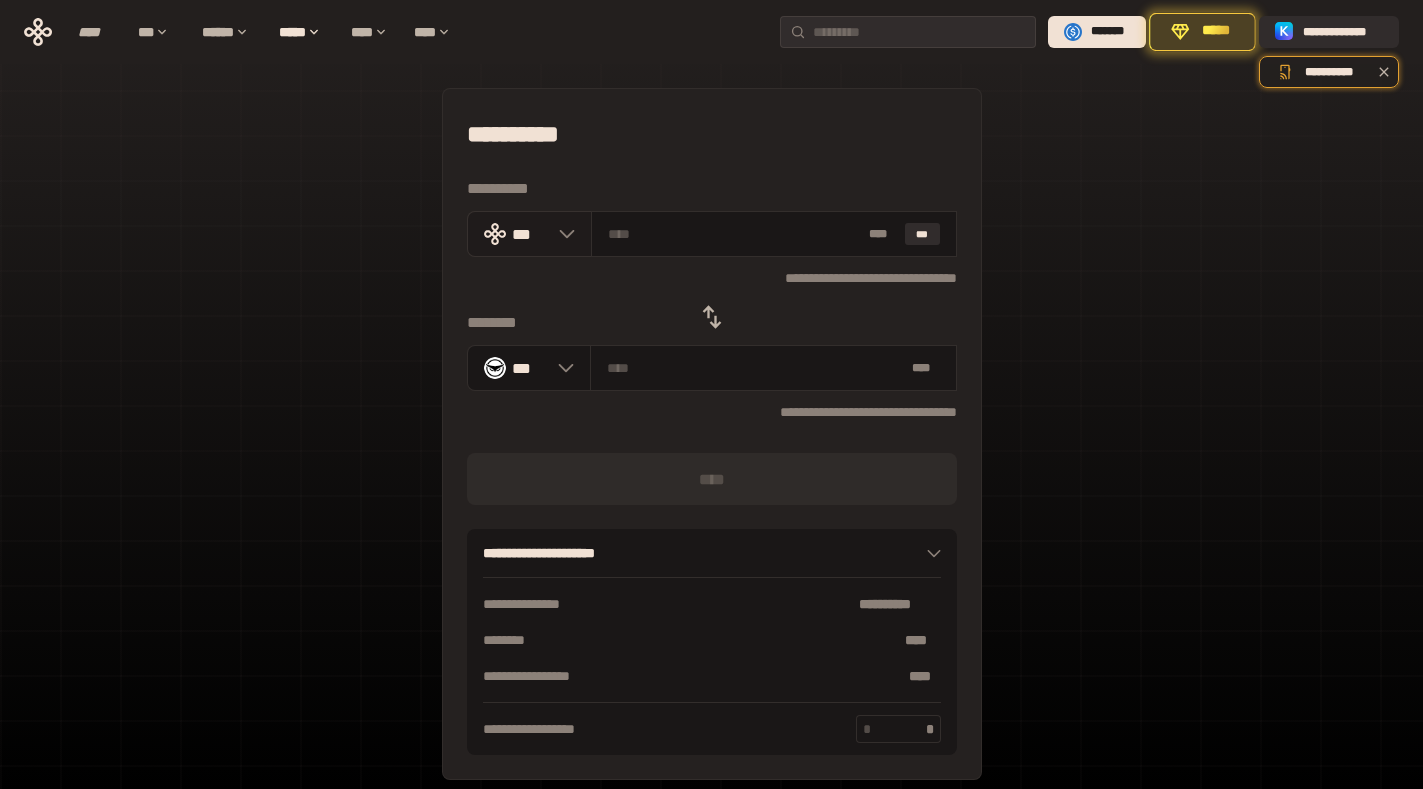 click on "***" at bounding box center [530, 234] 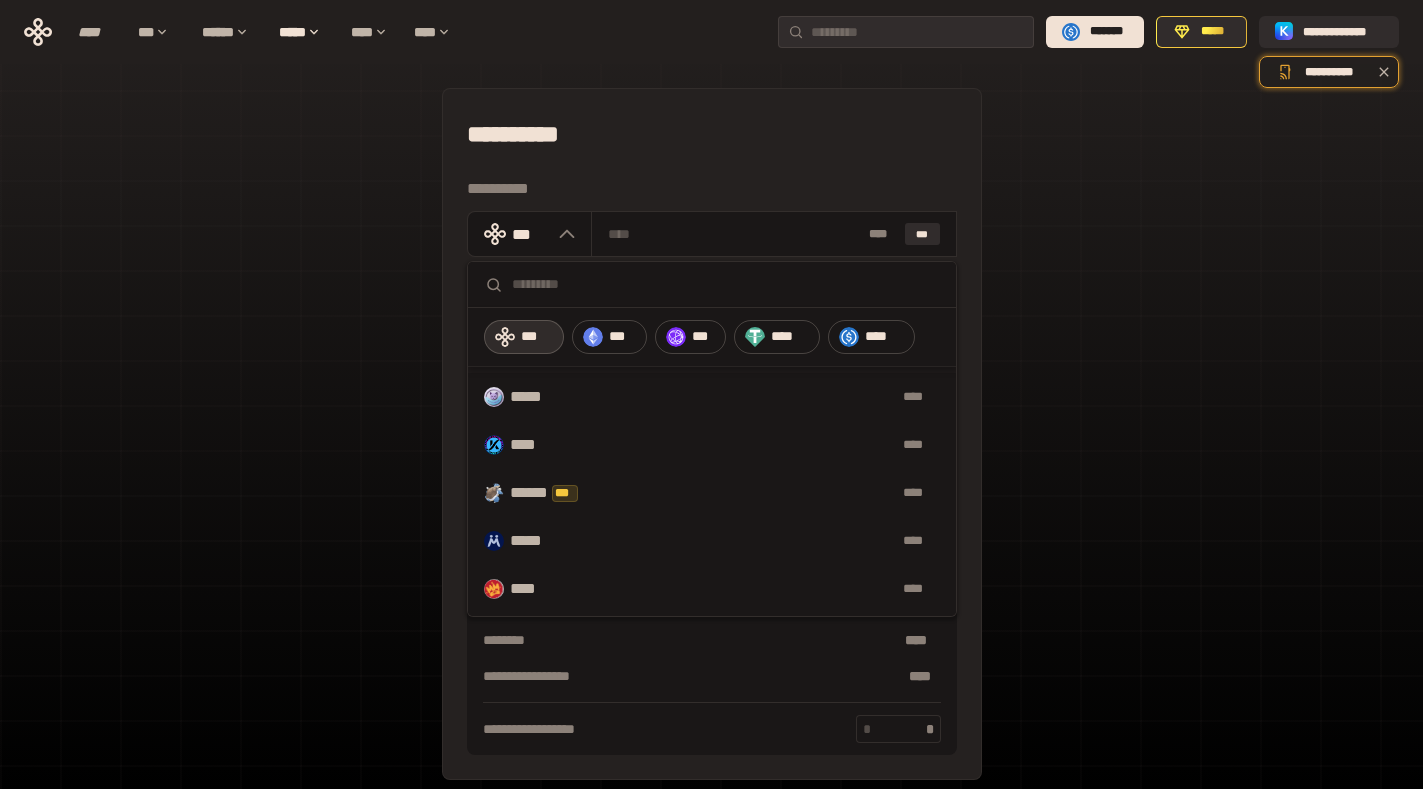 scroll, scrollTop: 800, scrollLeft: 0, axis: vertical 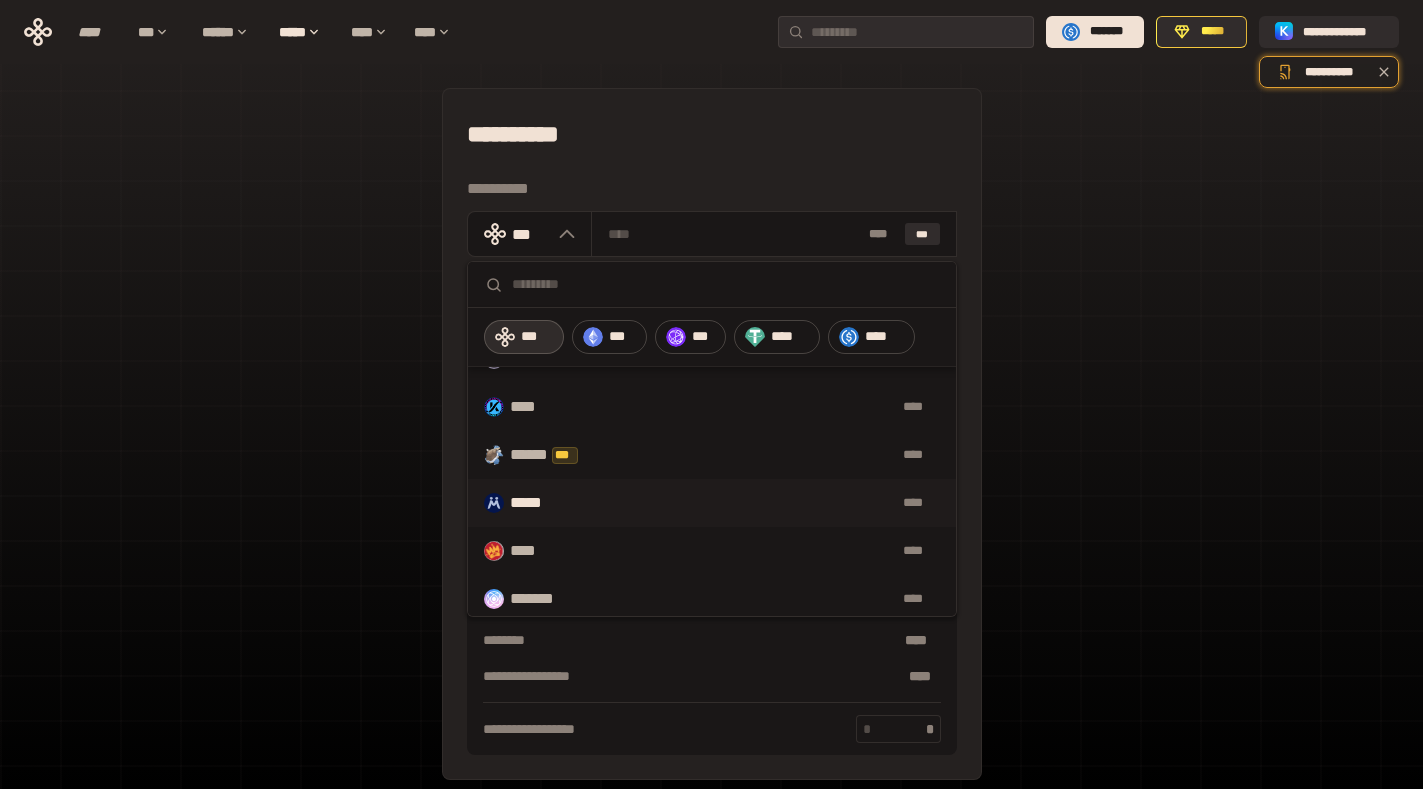 click on "*****" at bounding box center [540, 503] 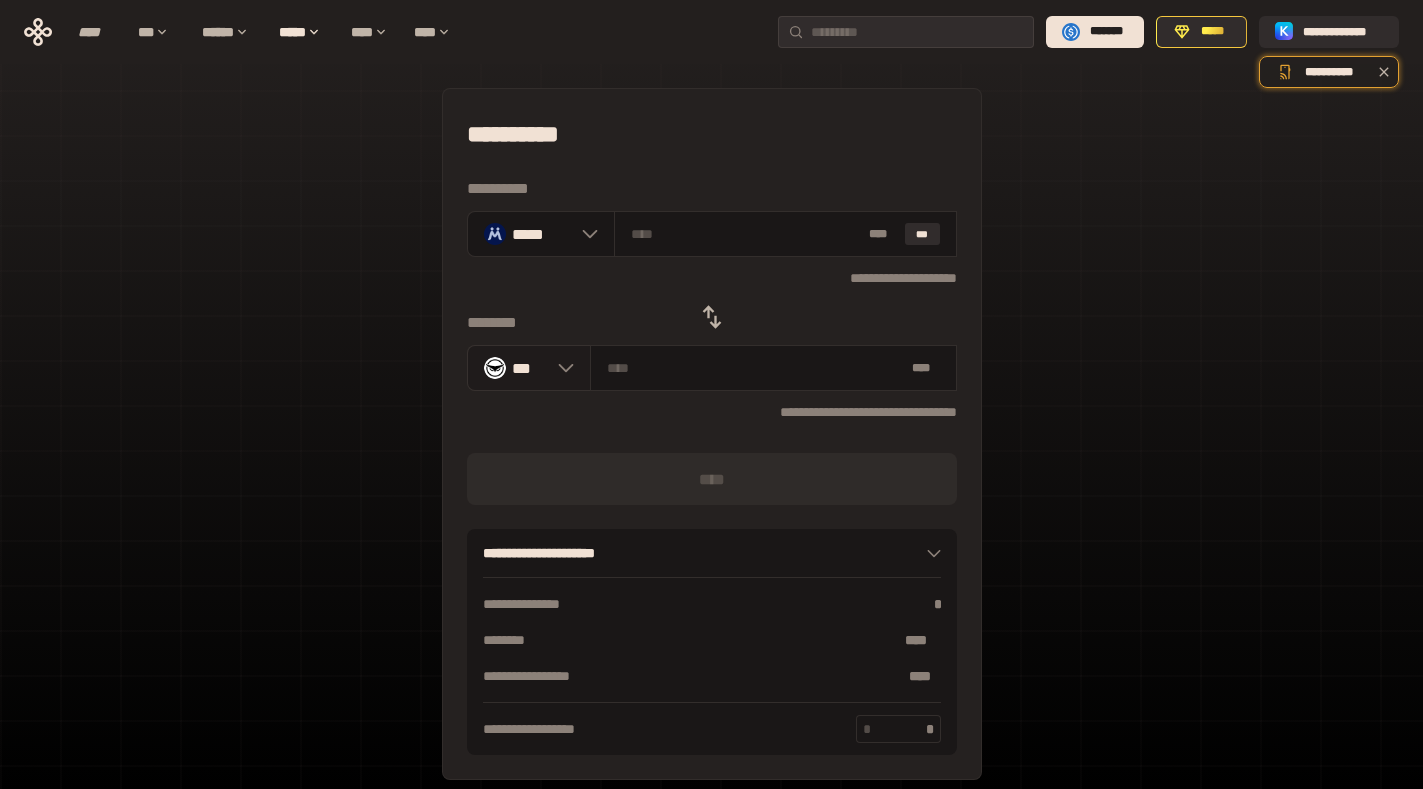 click on "***" at bounding box center [530, 368] 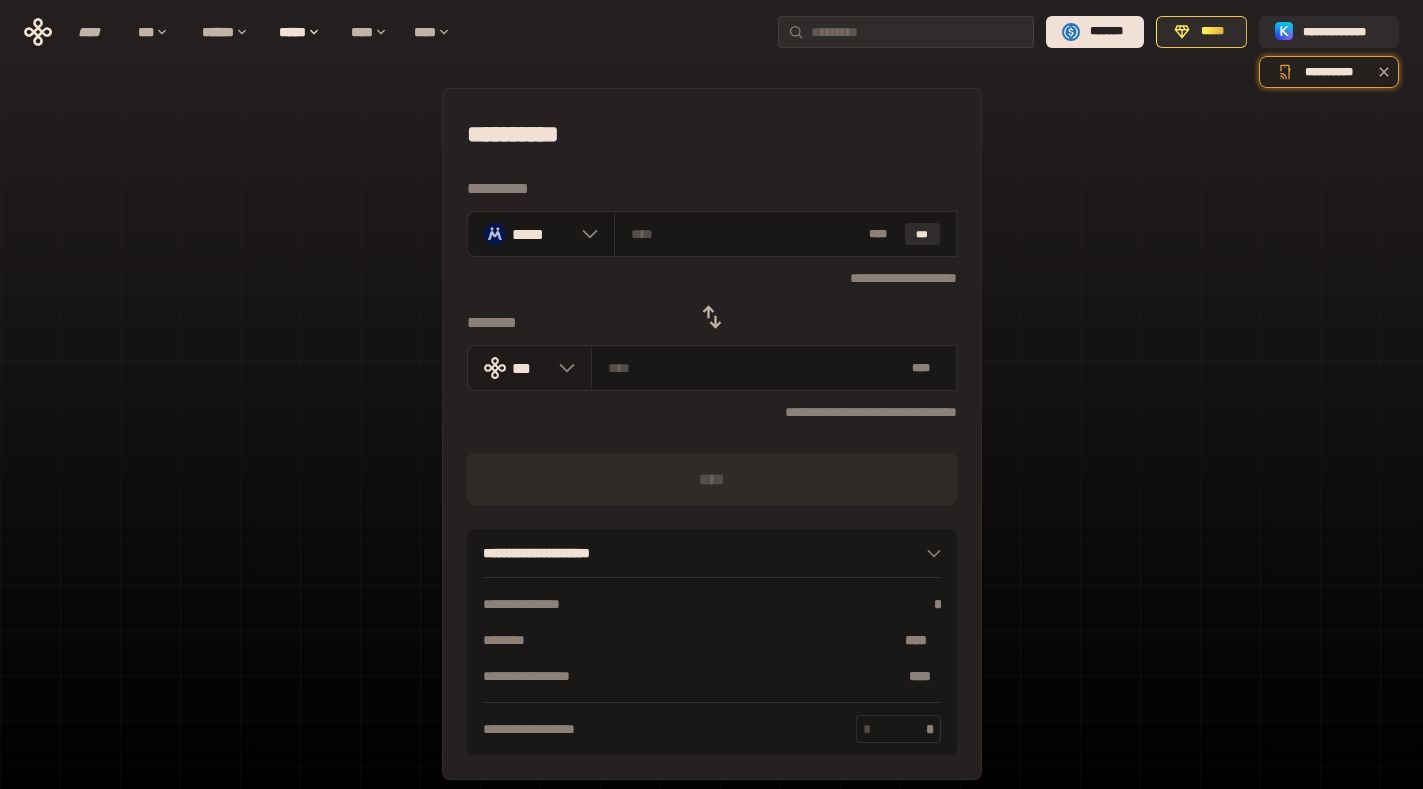 click 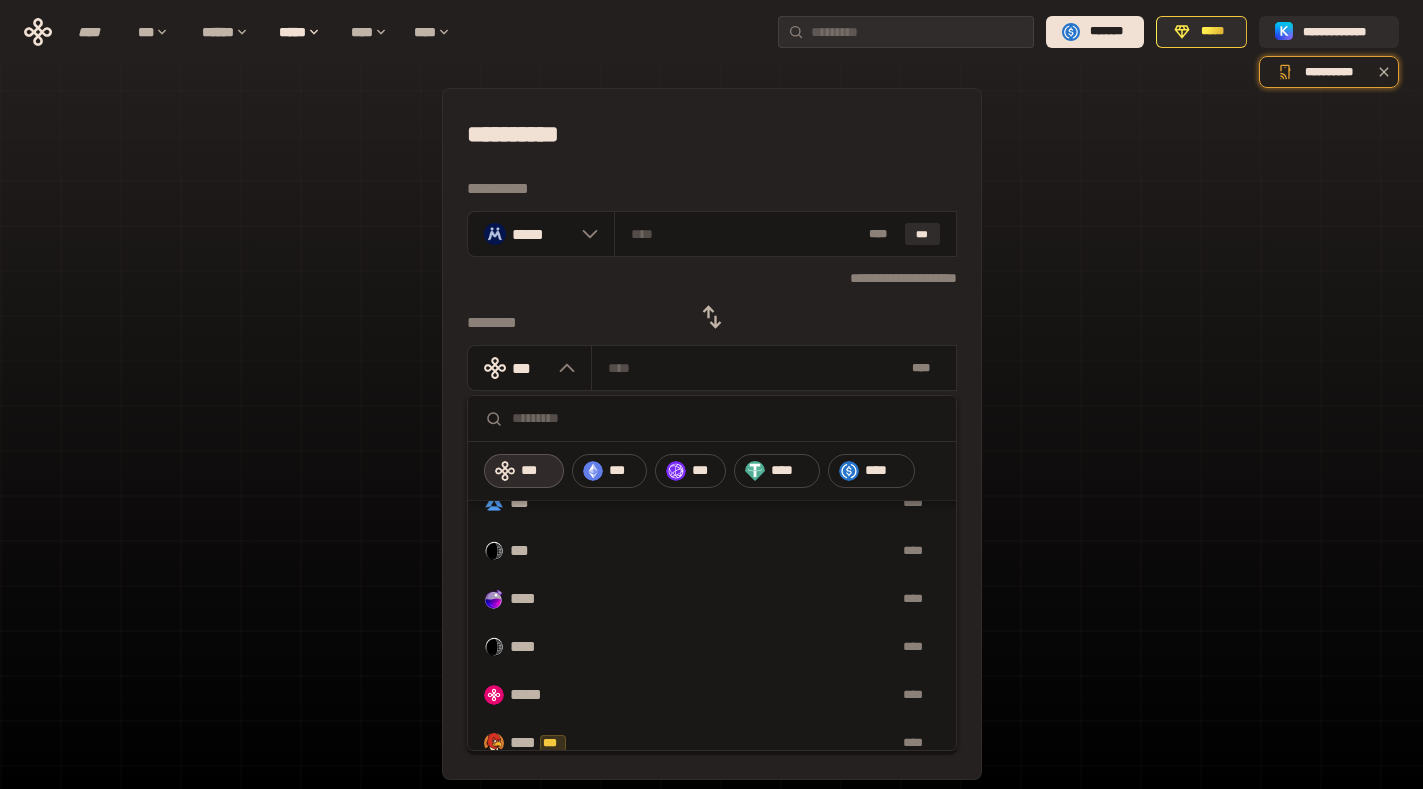 scroll, scrollTop: 1100, scrollLeft: 0, axis: vertical 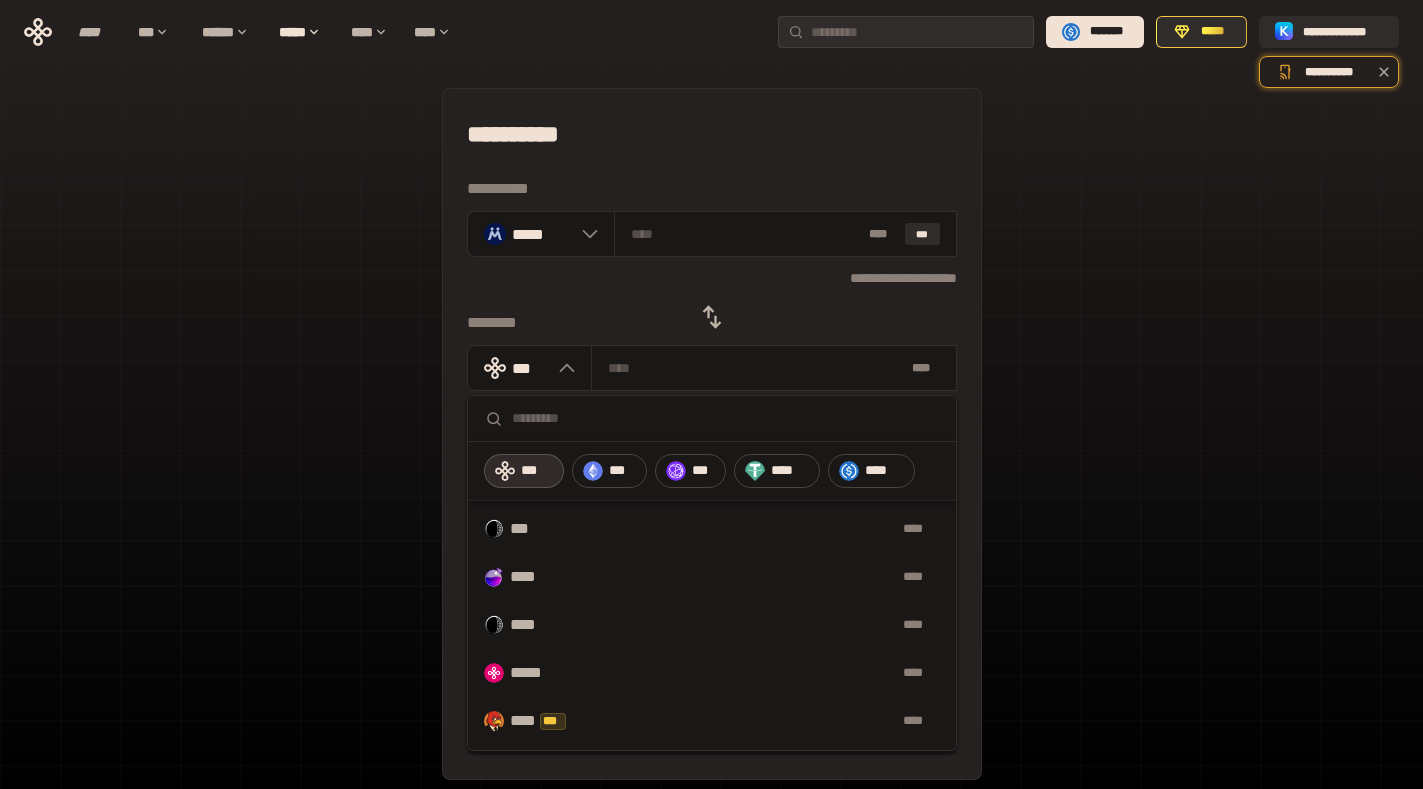 drag, startPoint x: 564, startPoint y: 582, endPoint x: 571, endPoint y: 561, distance: 22.135944 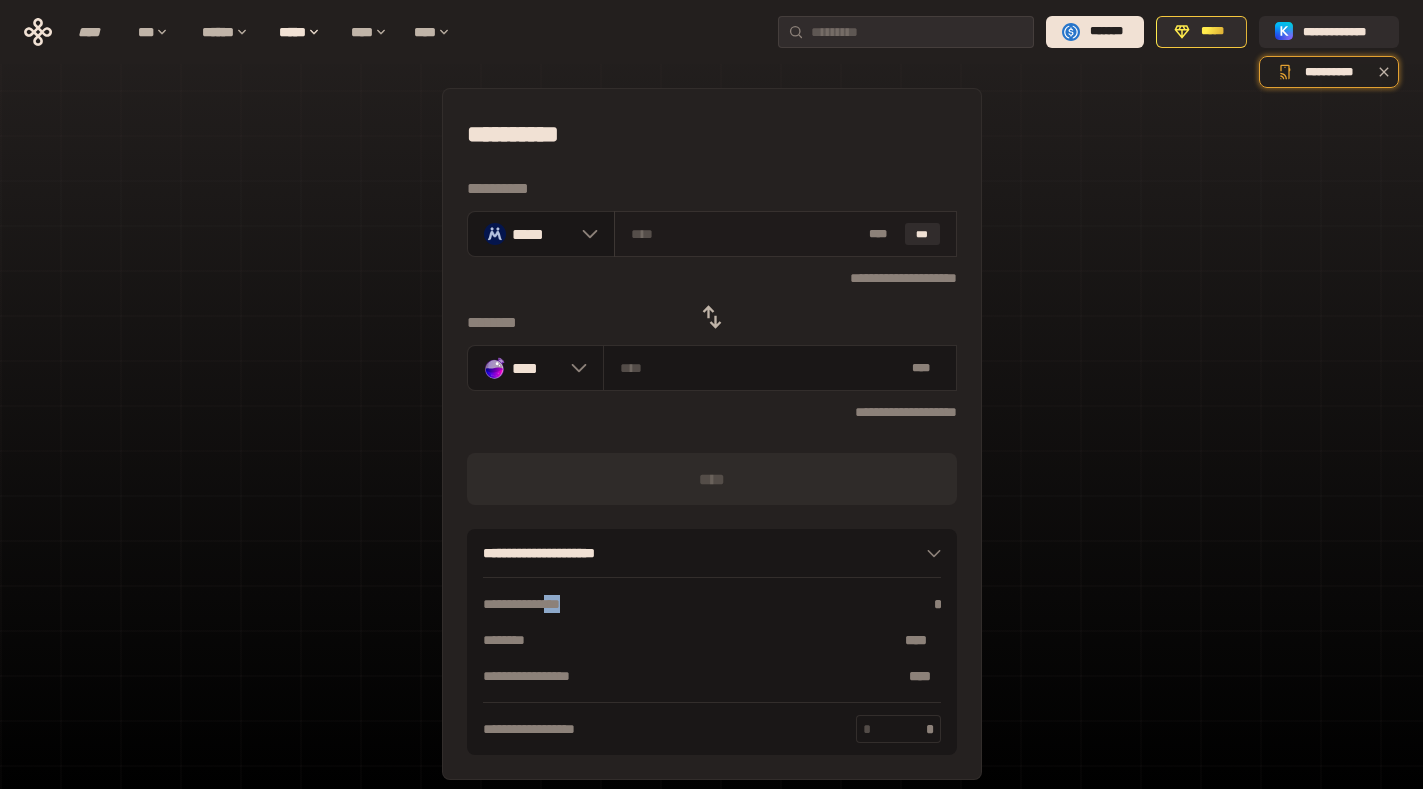 click at bounding box center (746, 234) 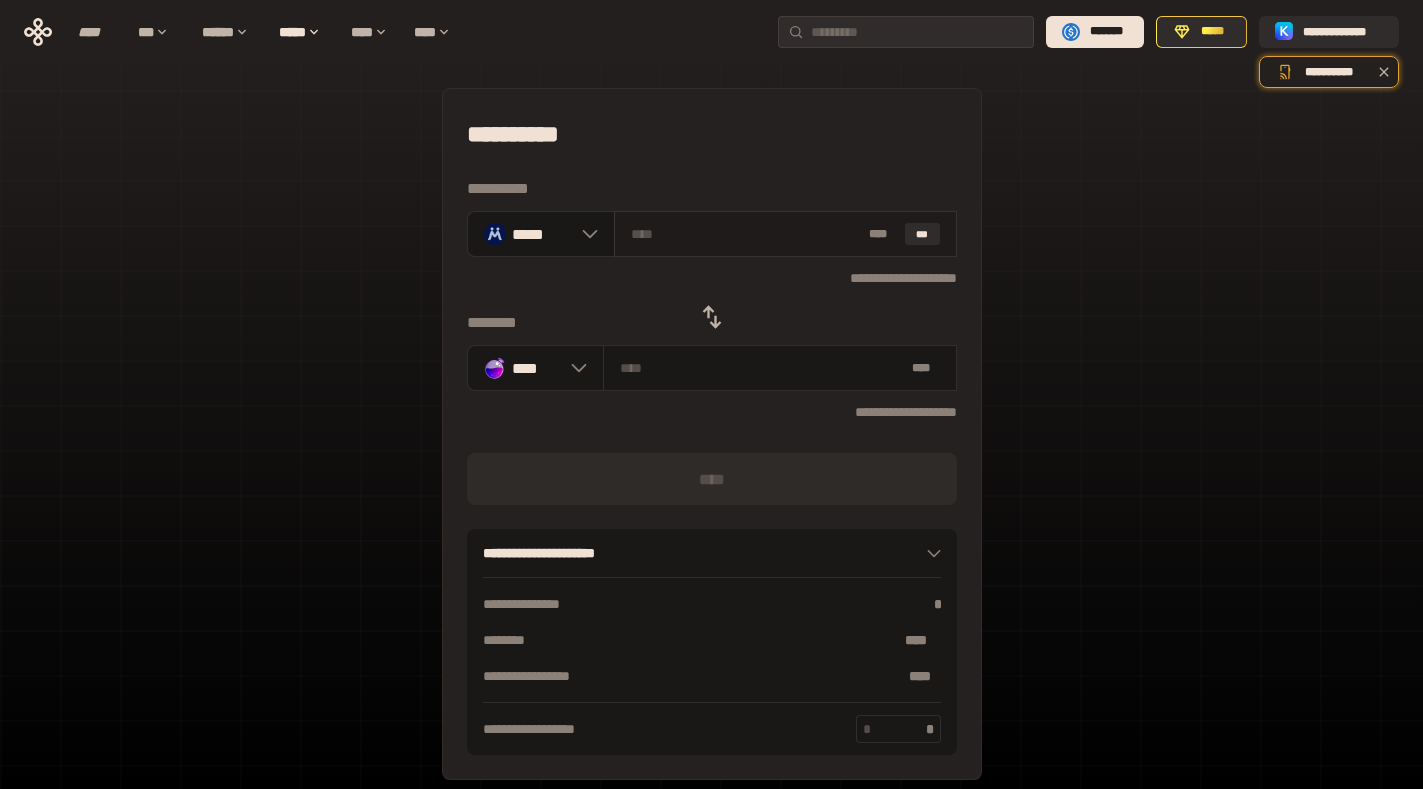 click at bounding box center (746, 234) 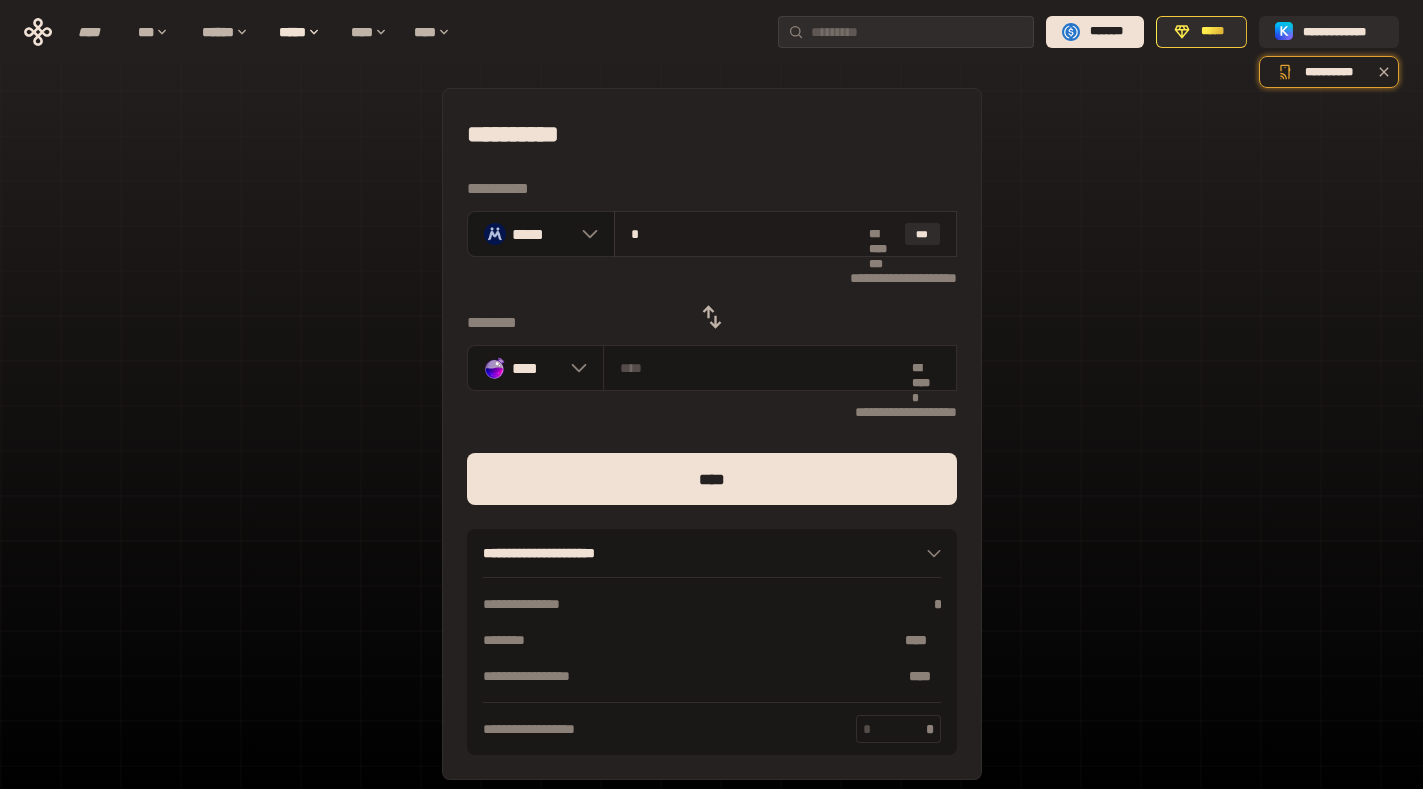 type on "**" 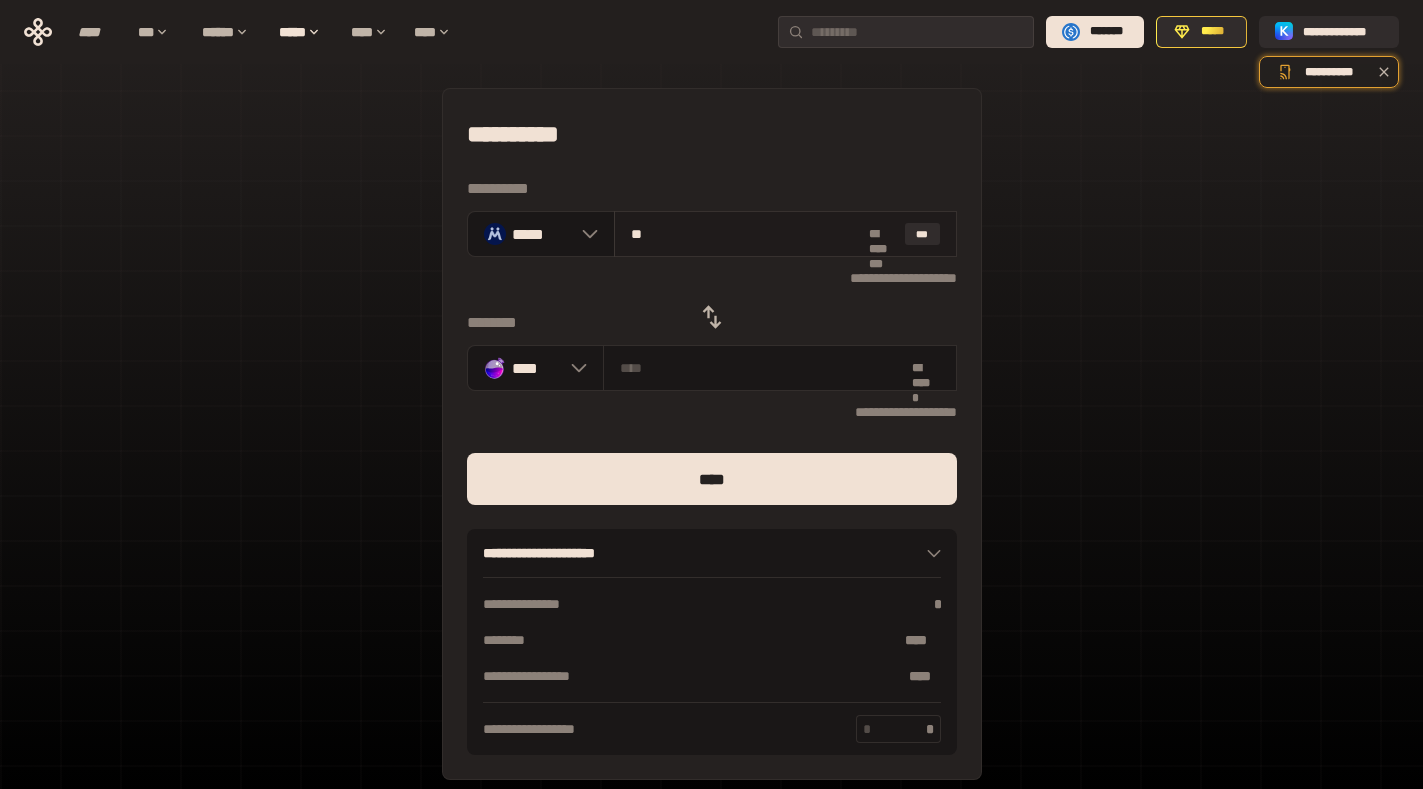 type on "********" 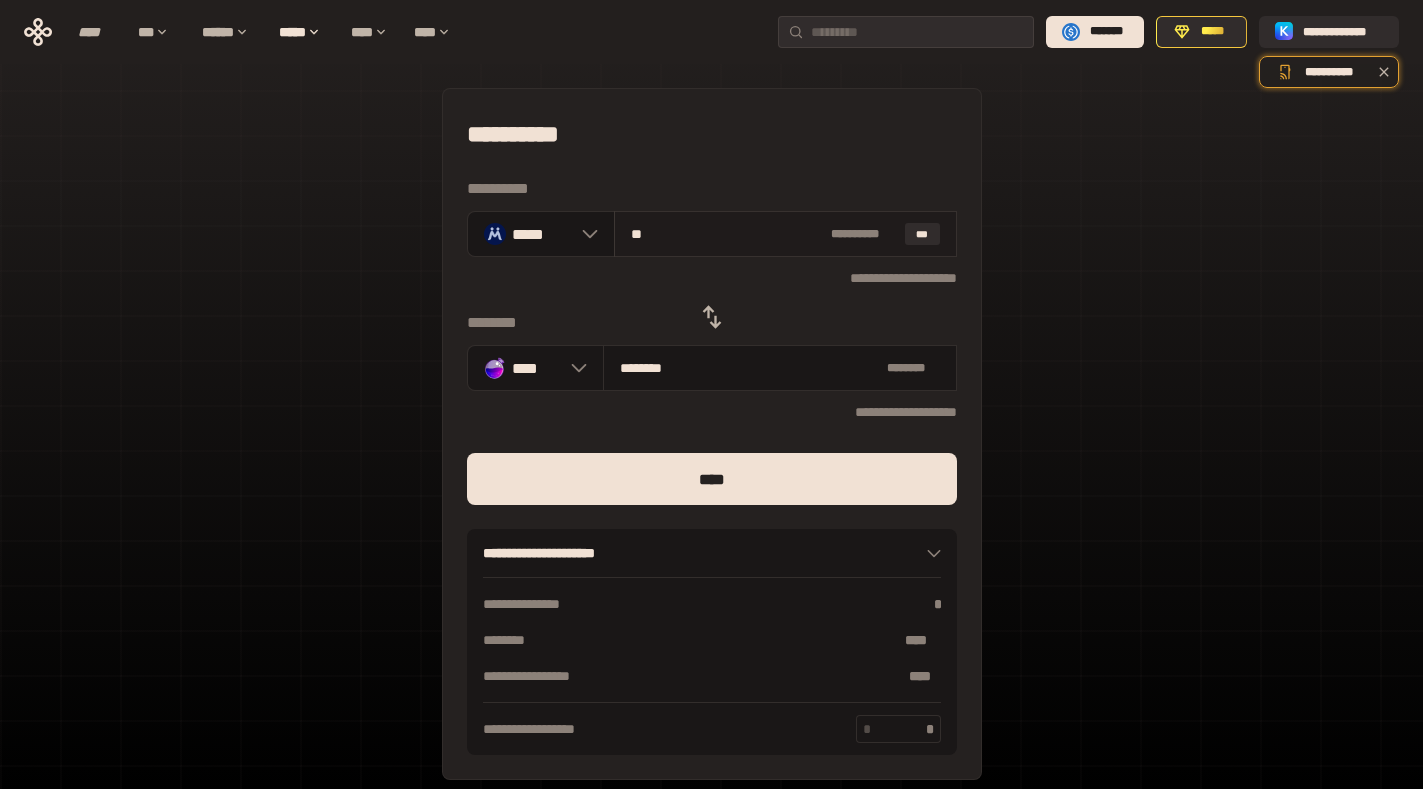 type on "***" 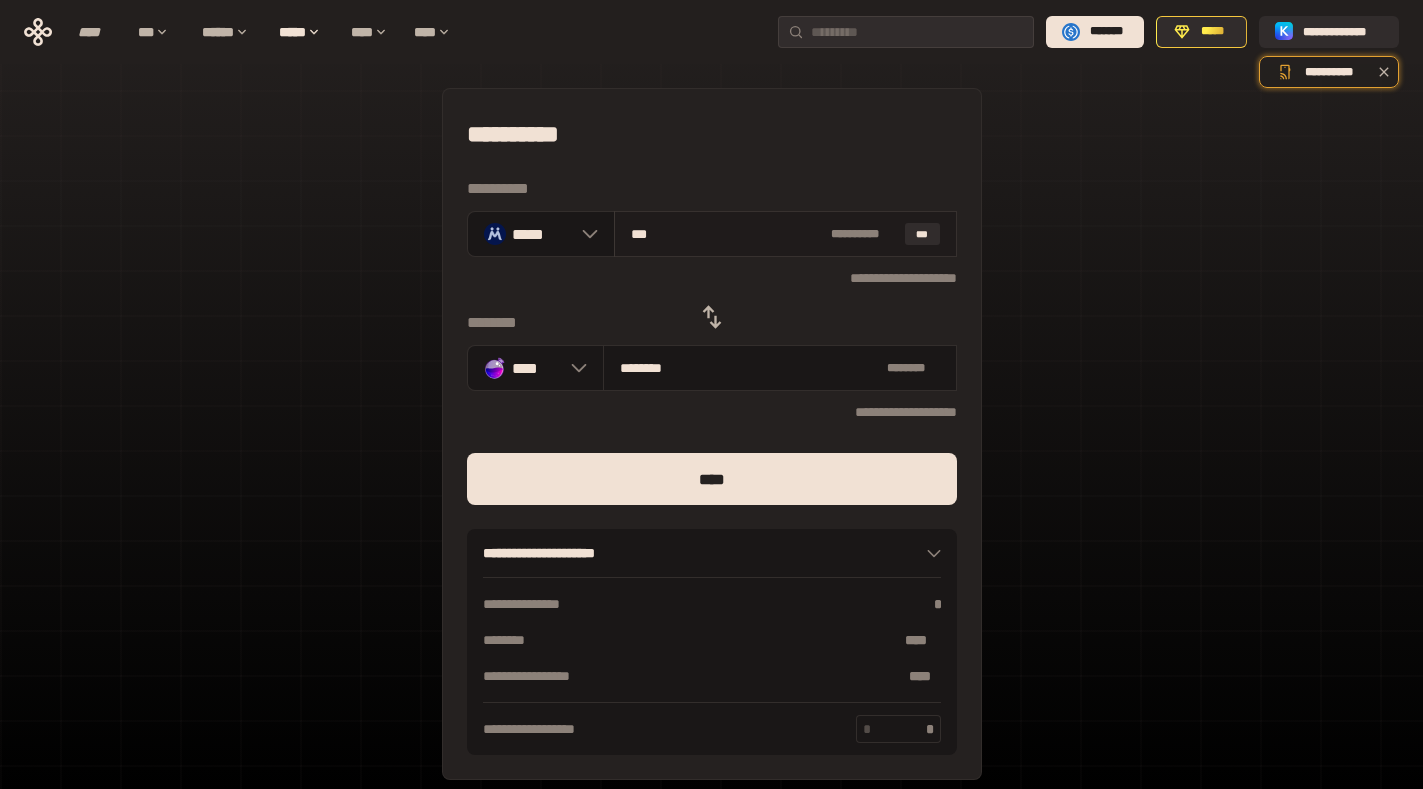 type on "*******" 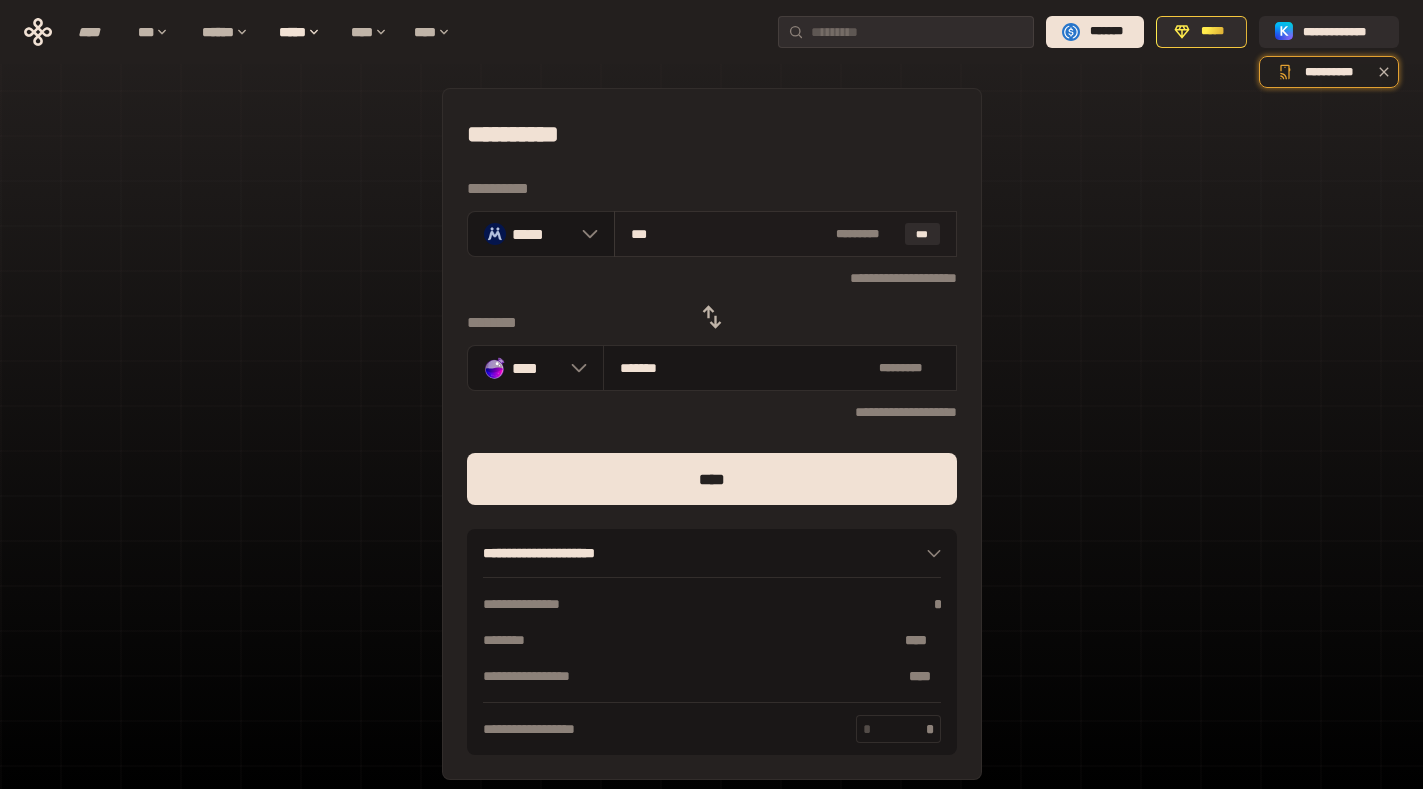 type on "****" 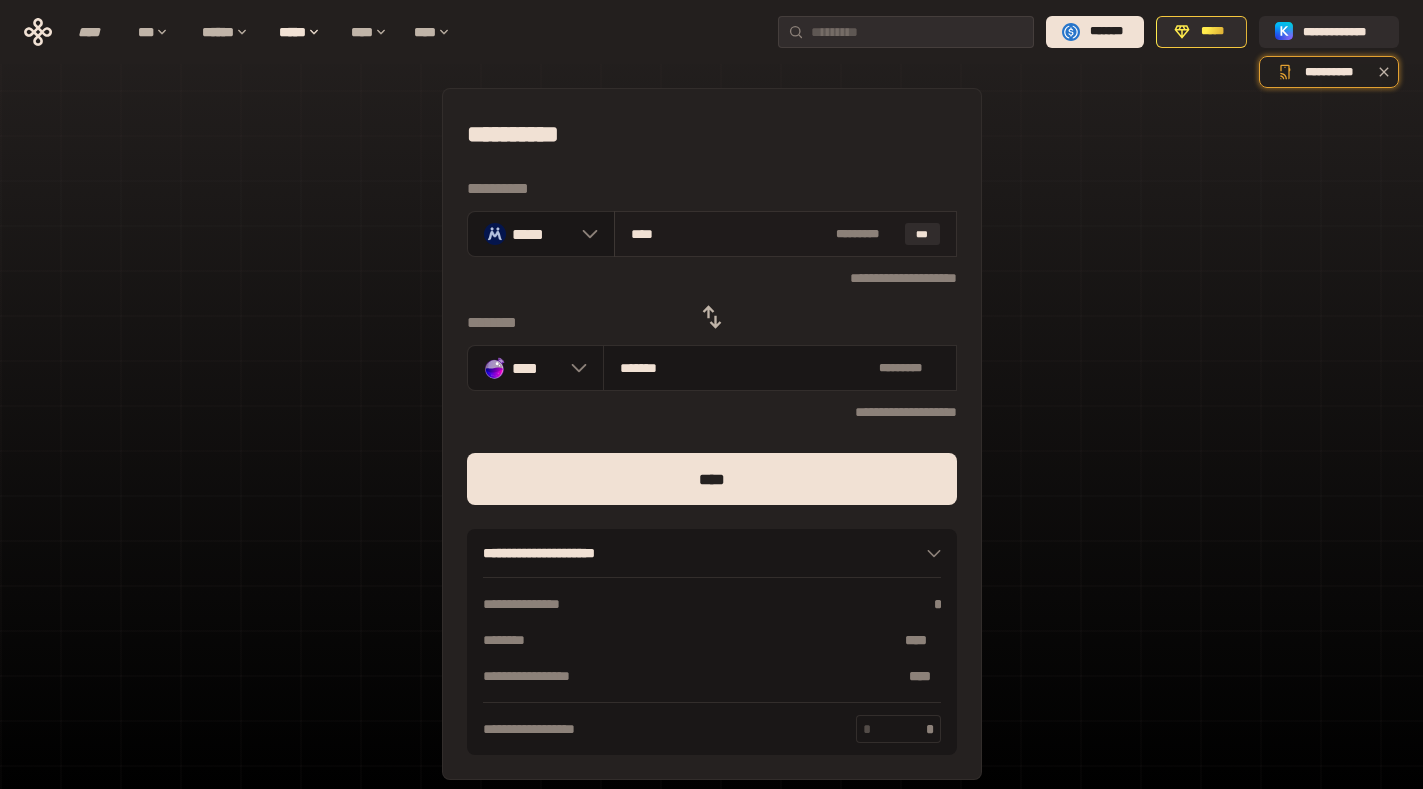type on "*********" 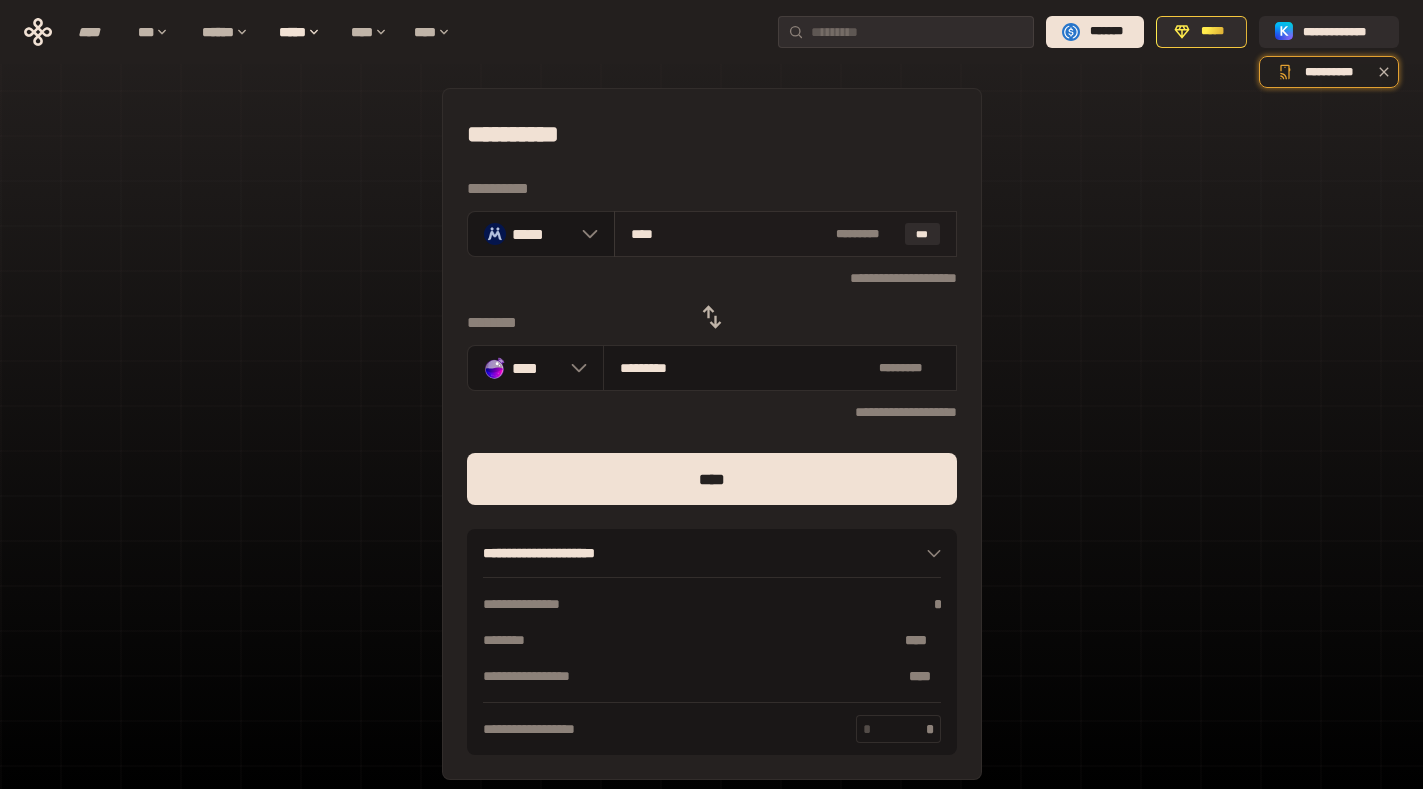 type on "*****" 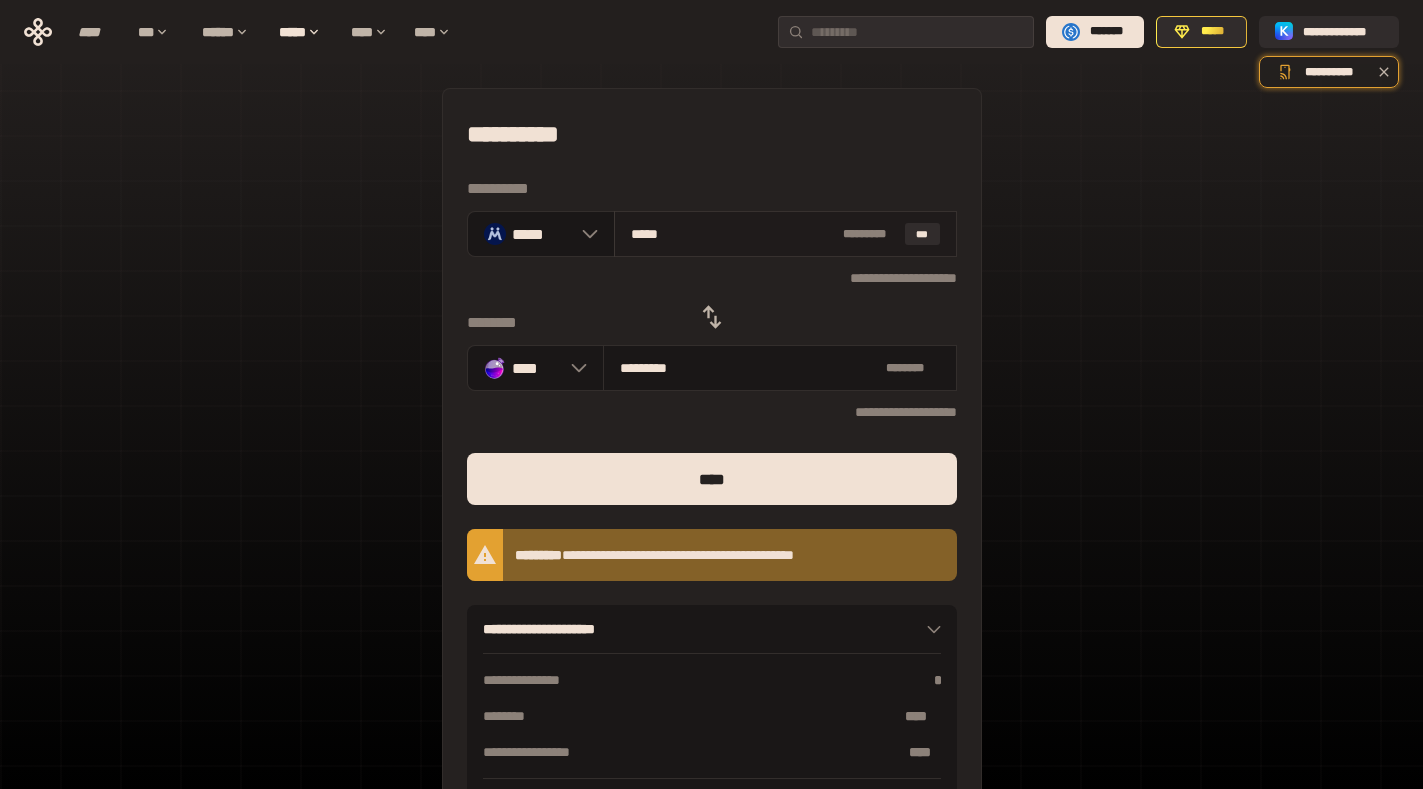 type on "**********" 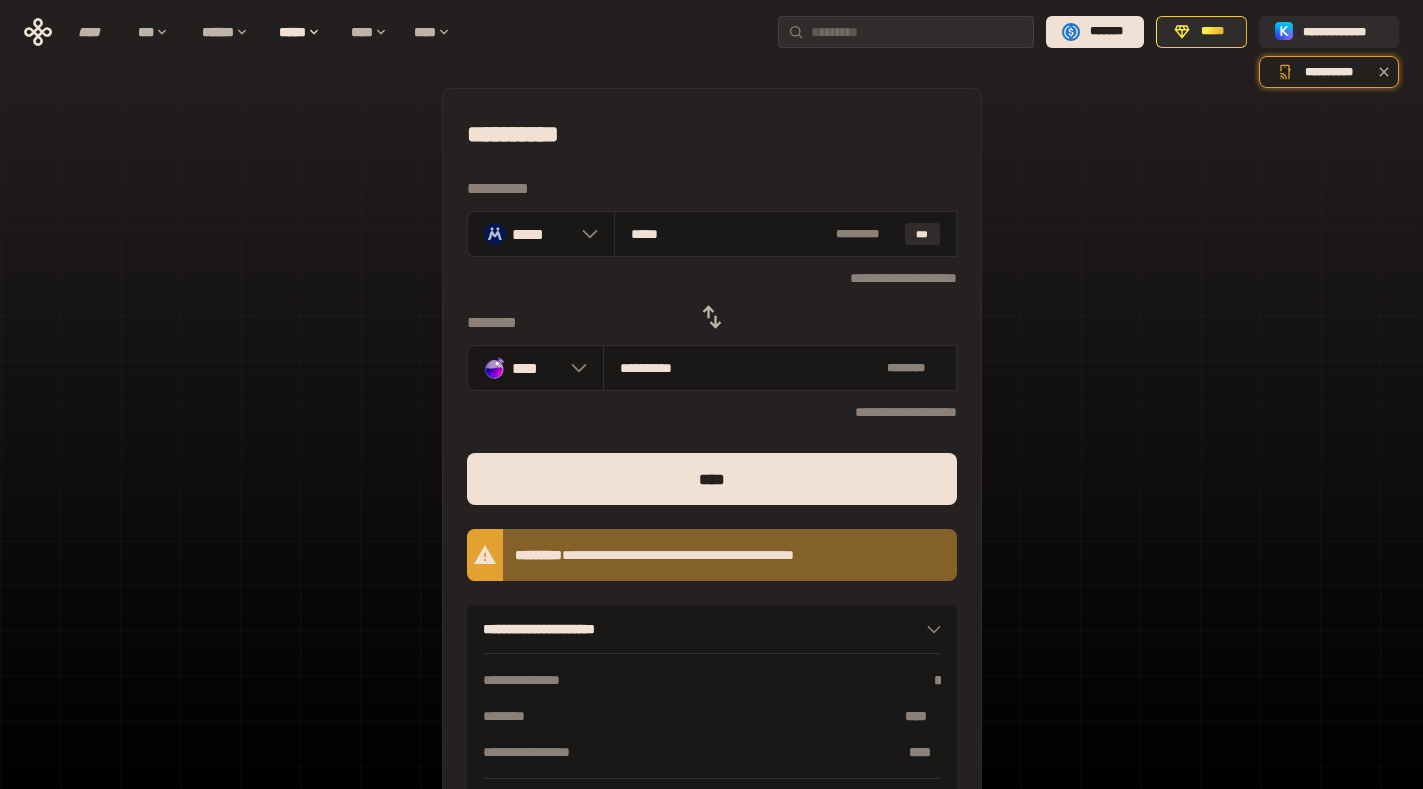 type on "*****" 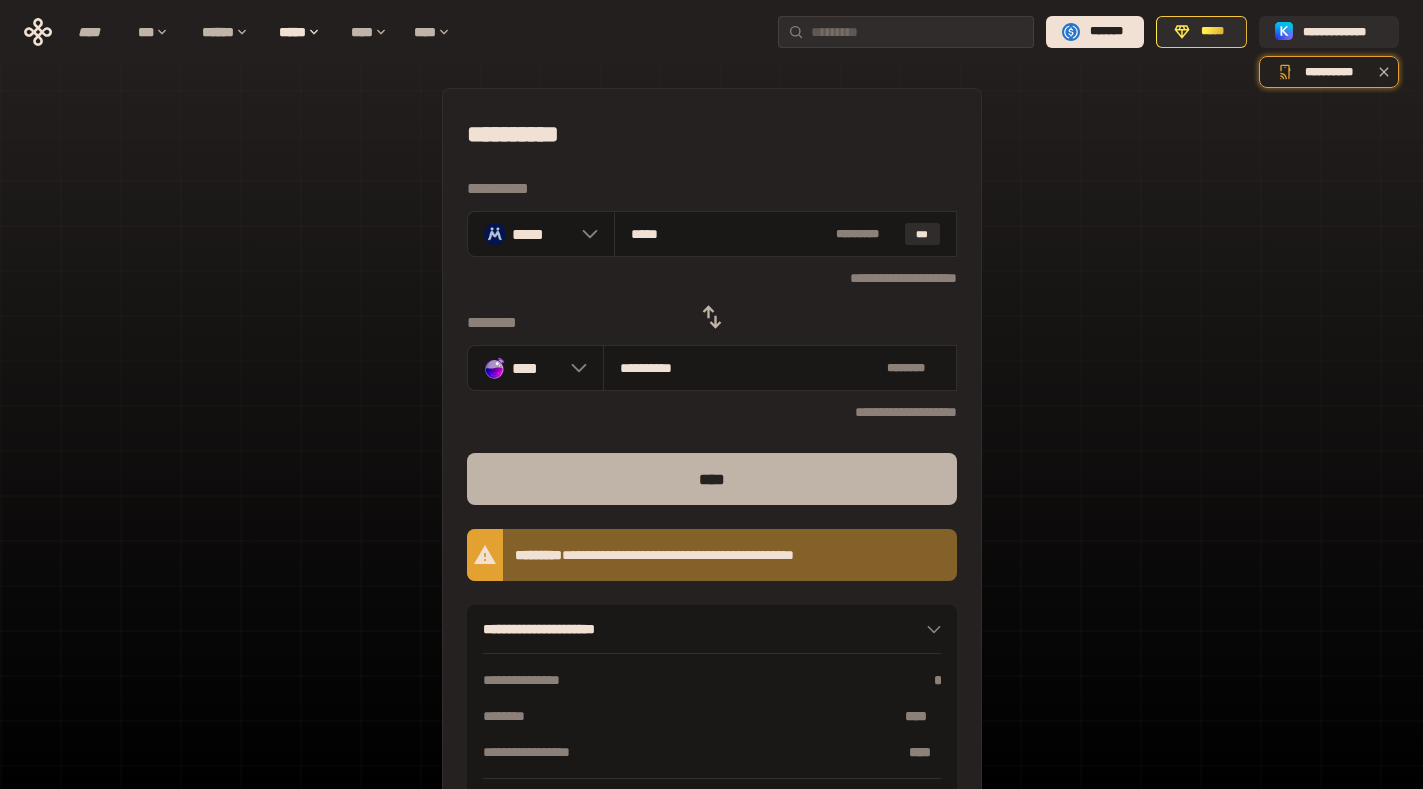 click on "****" at bounding box center (712, 479) 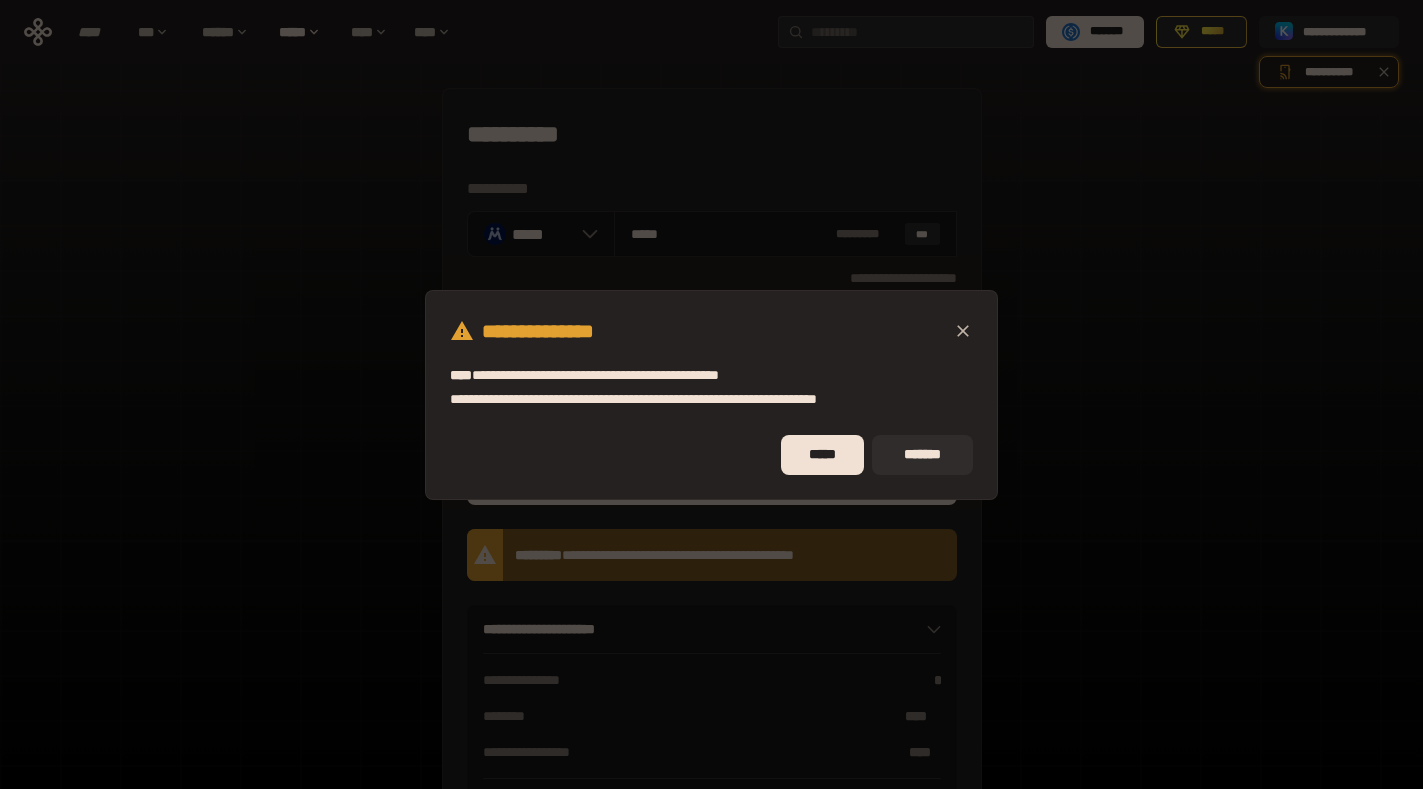 click 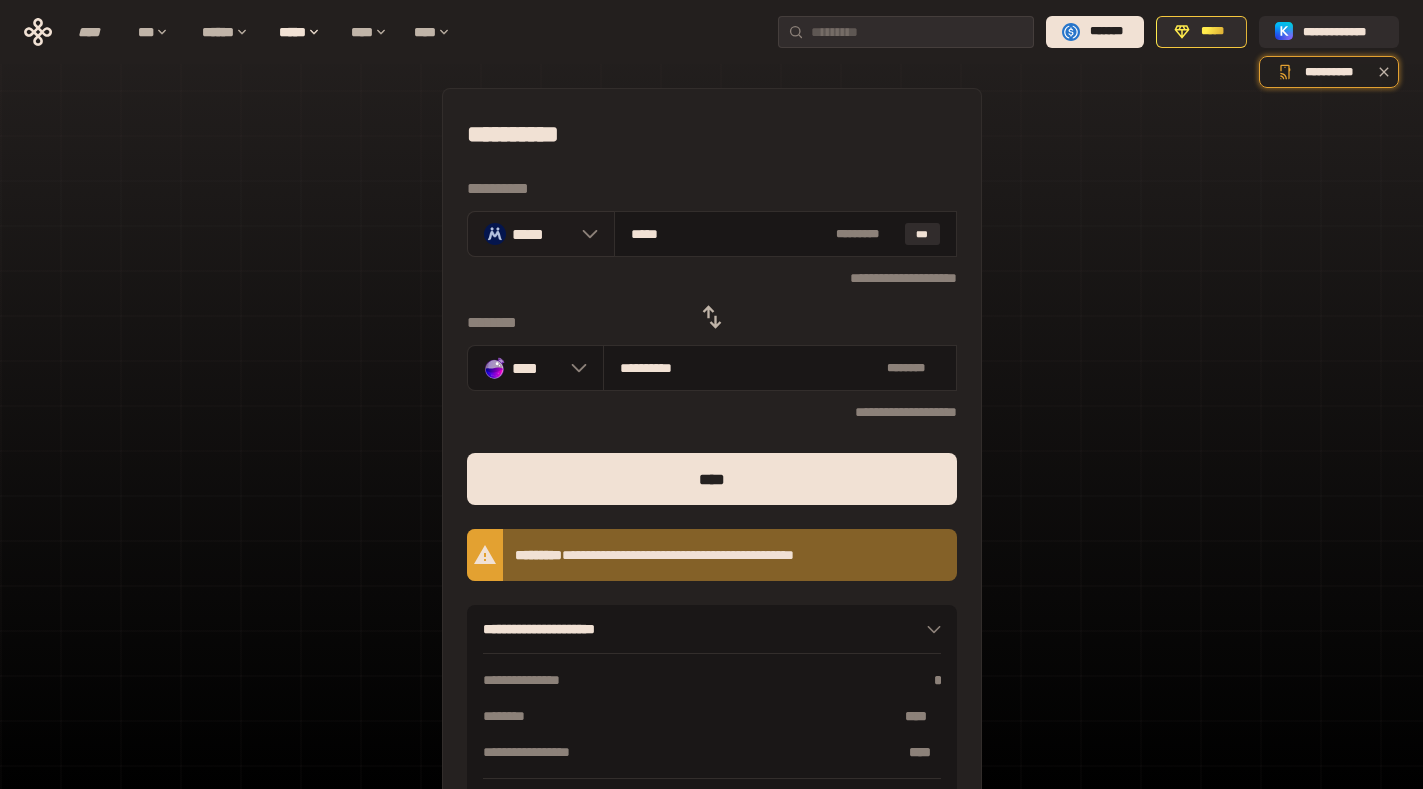 click on "*****" at bounding box center [542, 234] 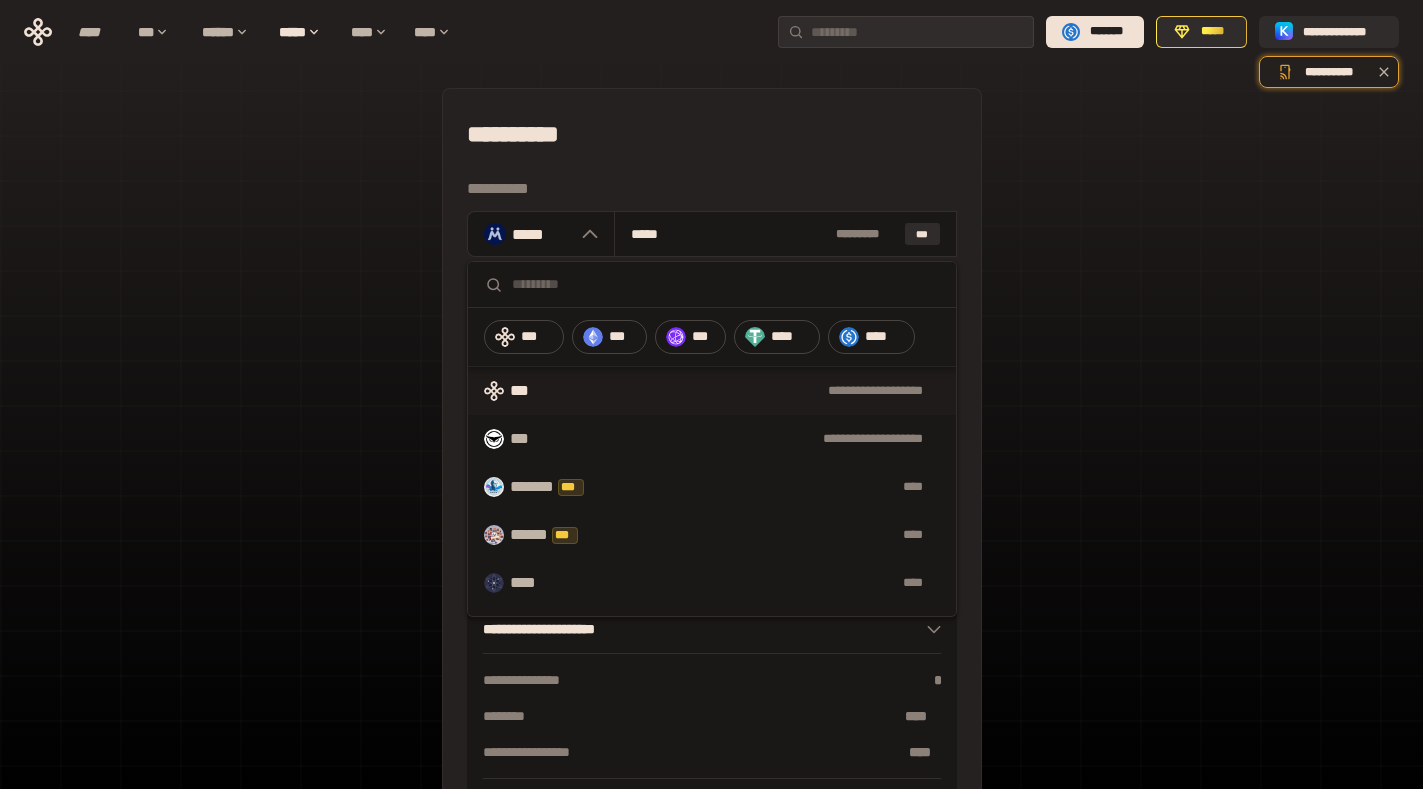 click on "**********" at bounding box center (747, 391) 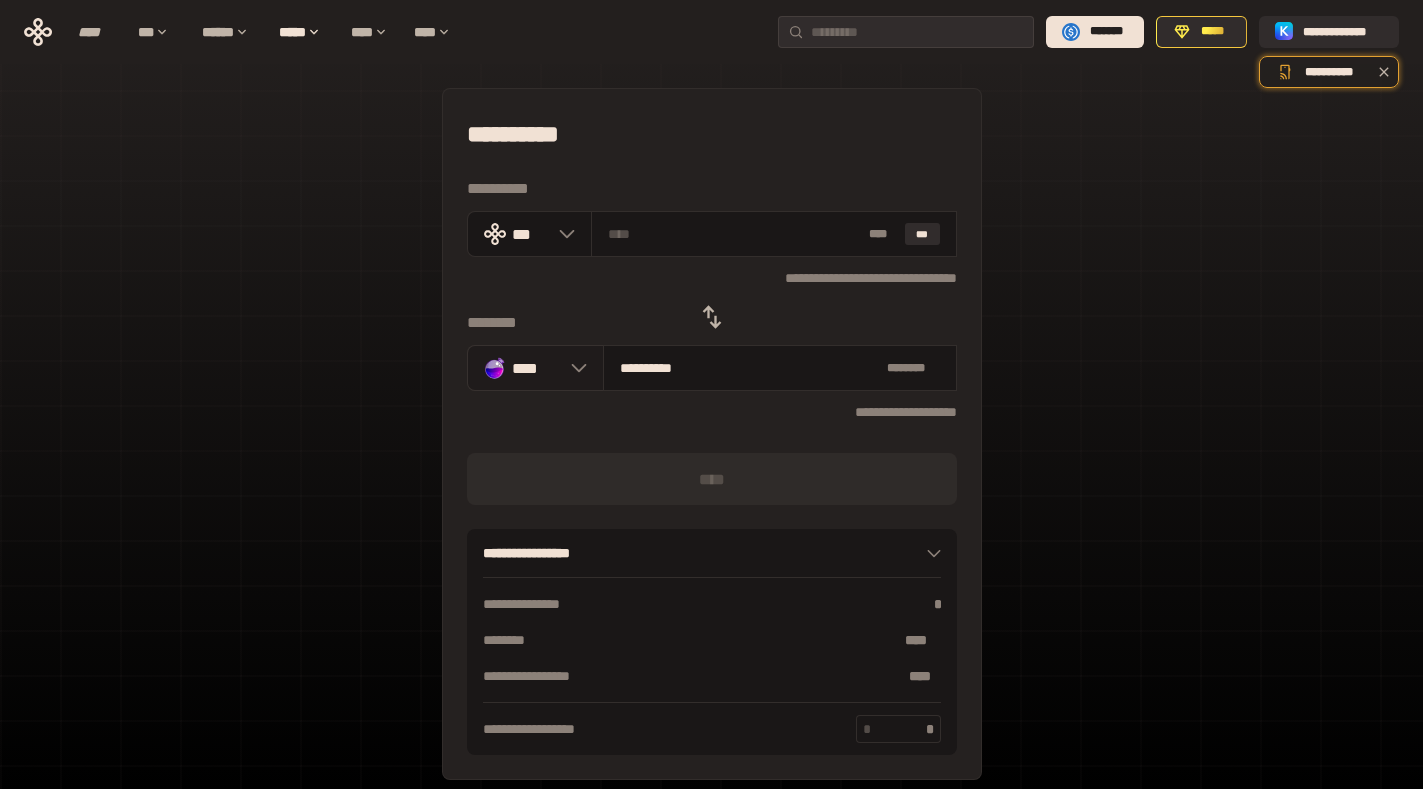 click on "****" at bounding box center [536, 368] 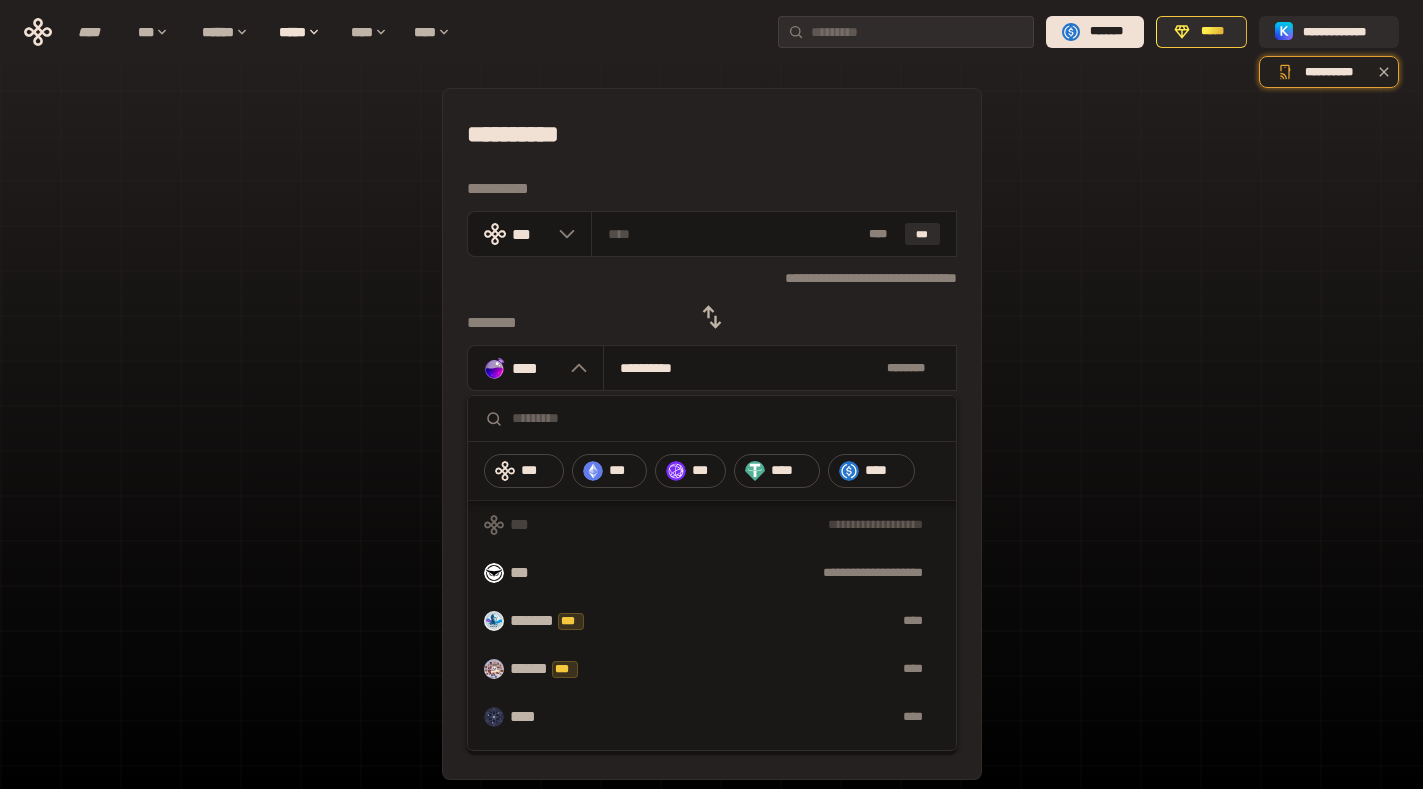 click at bounding box center [726, 418] 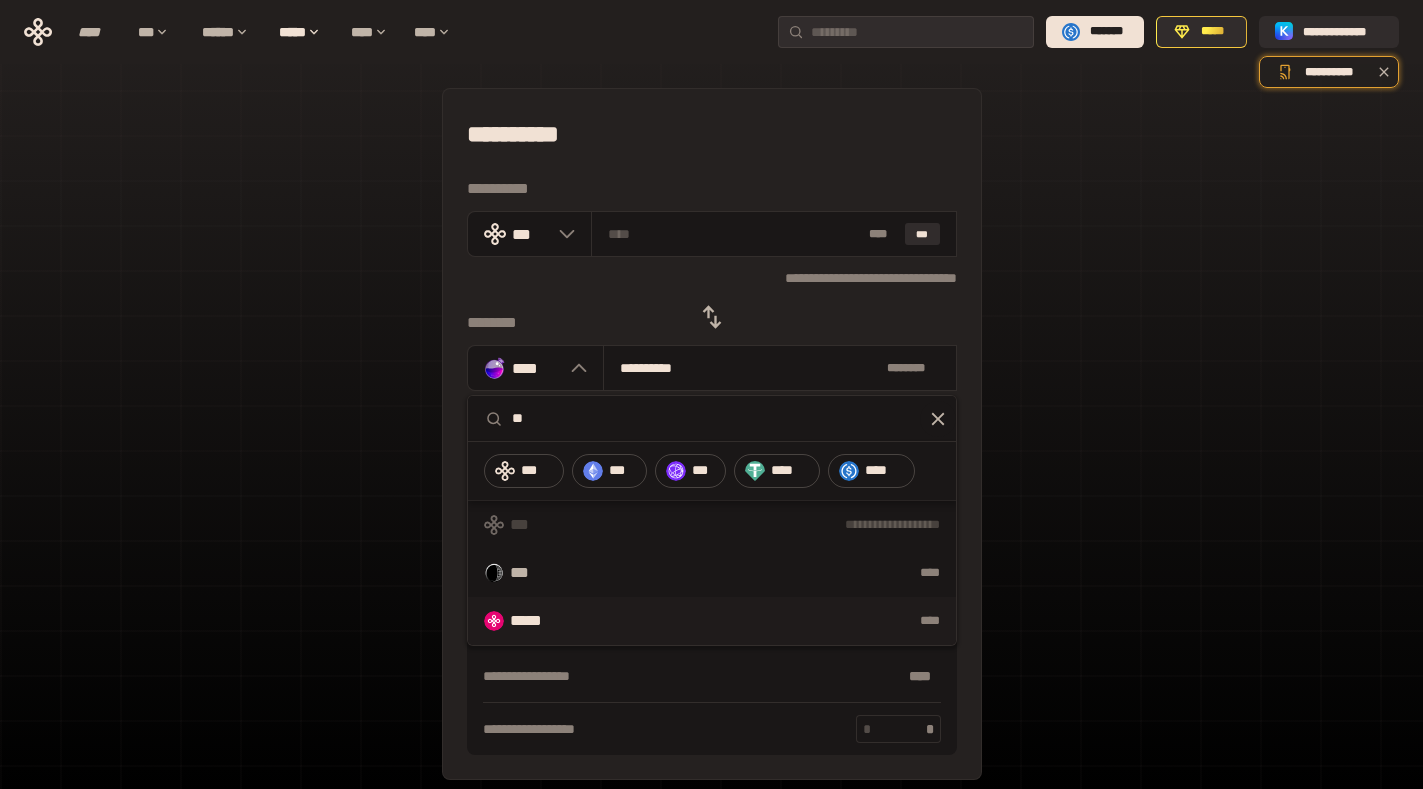 type on "**" 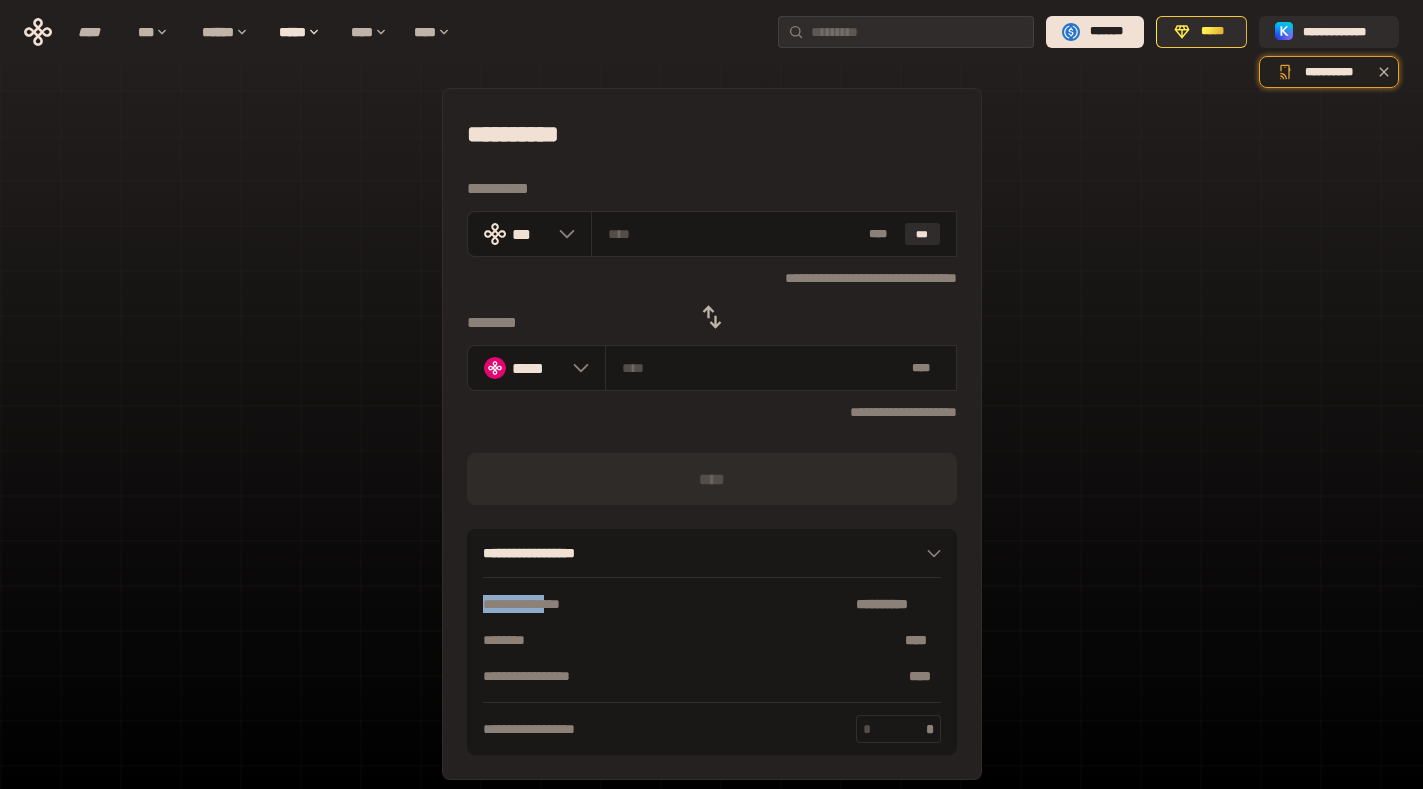 click 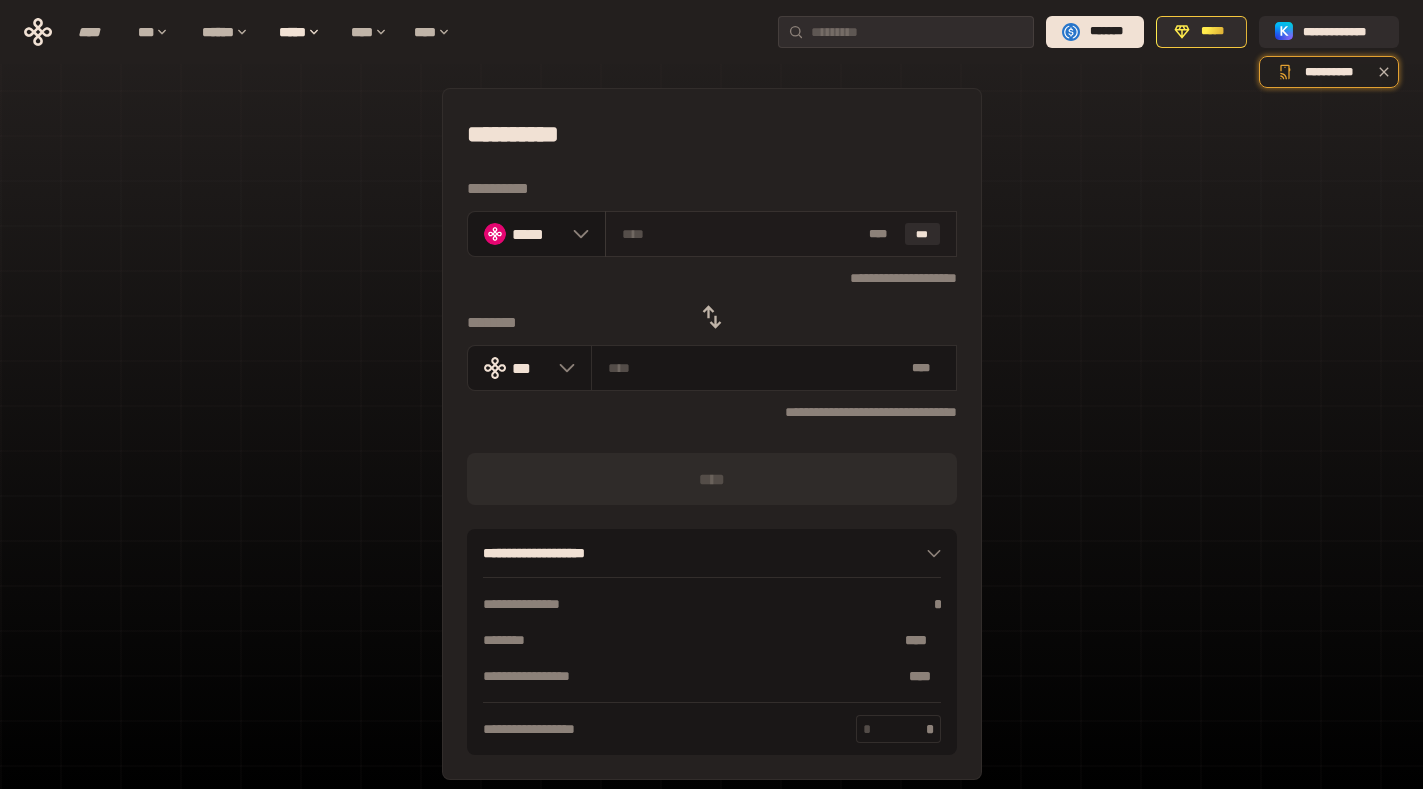 click at bounding box center (741, 234) 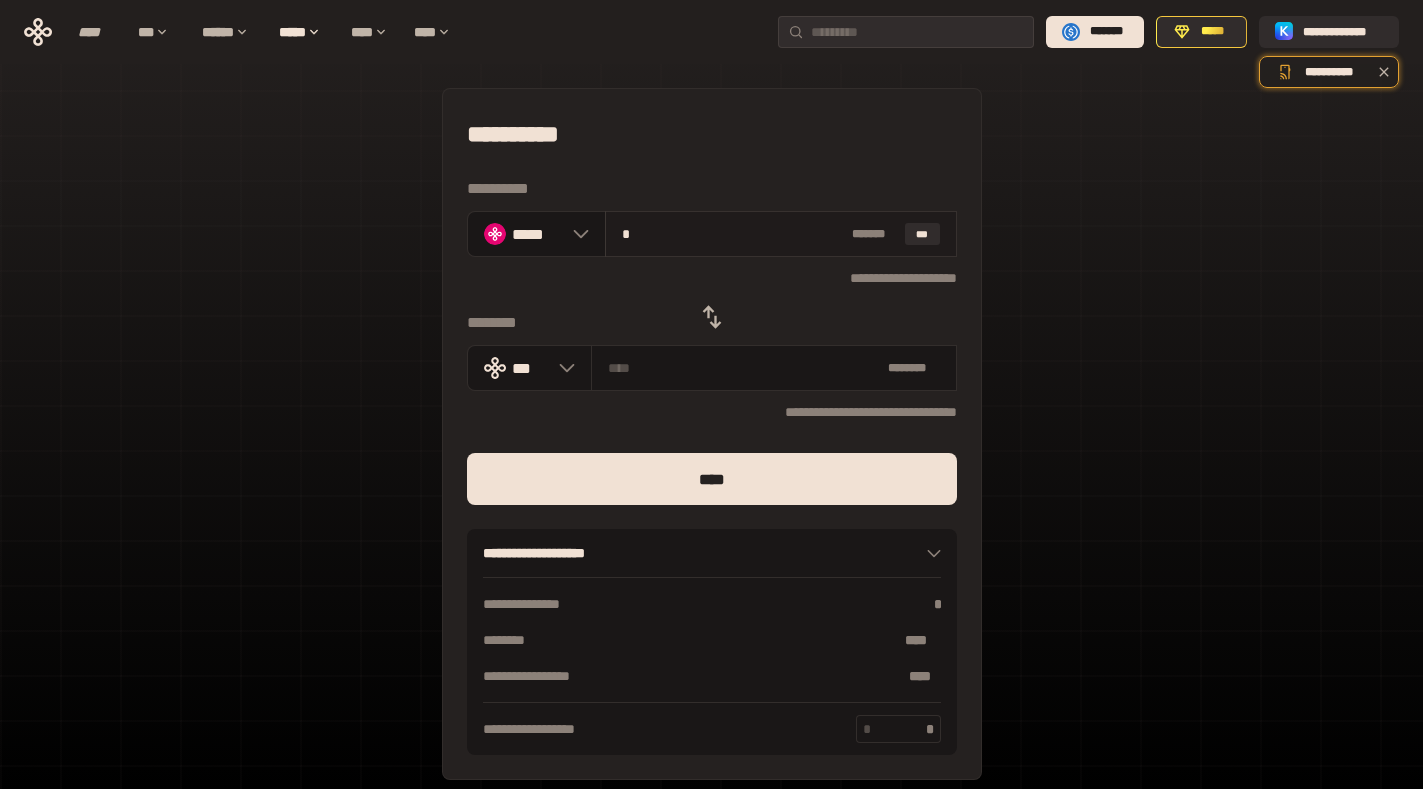 type on "**********" 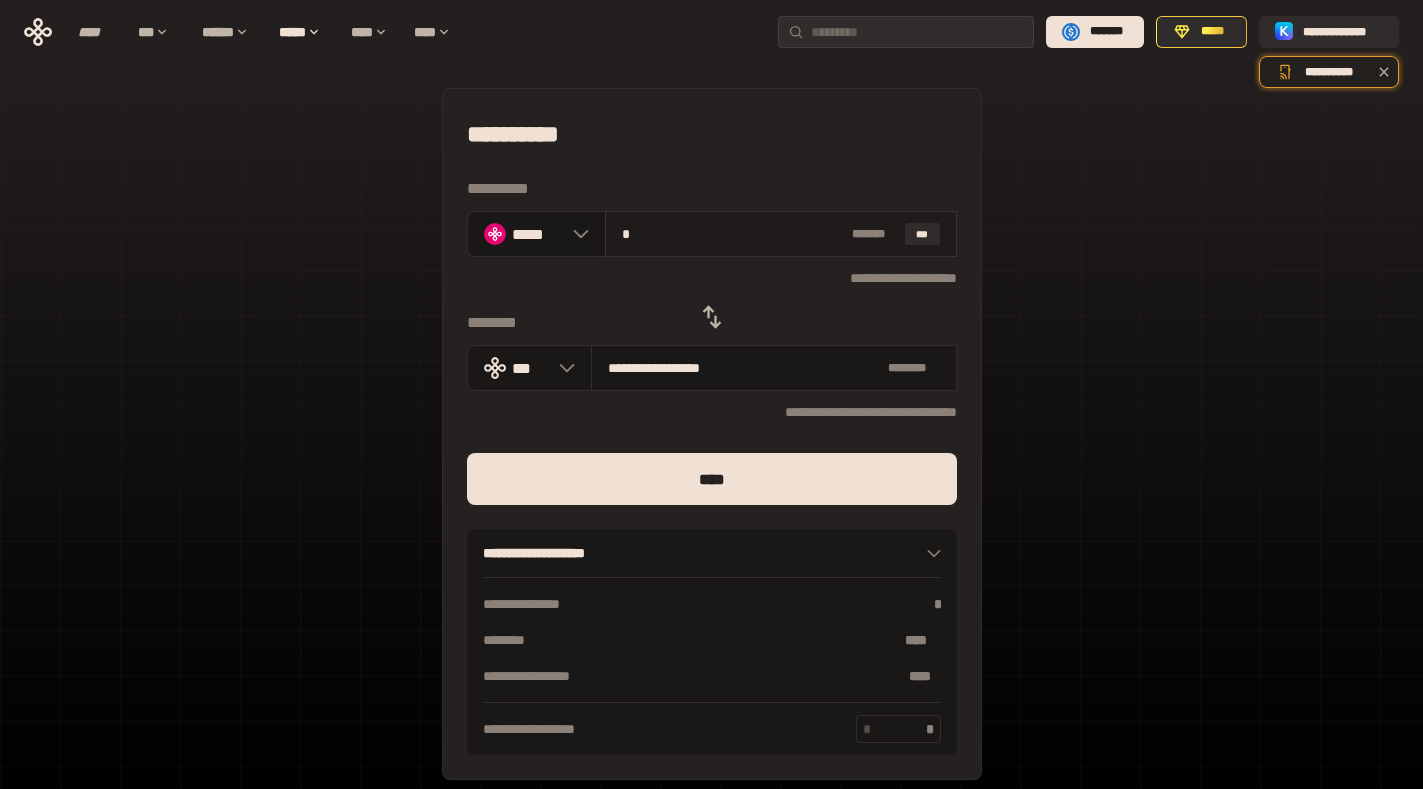 type on "**" 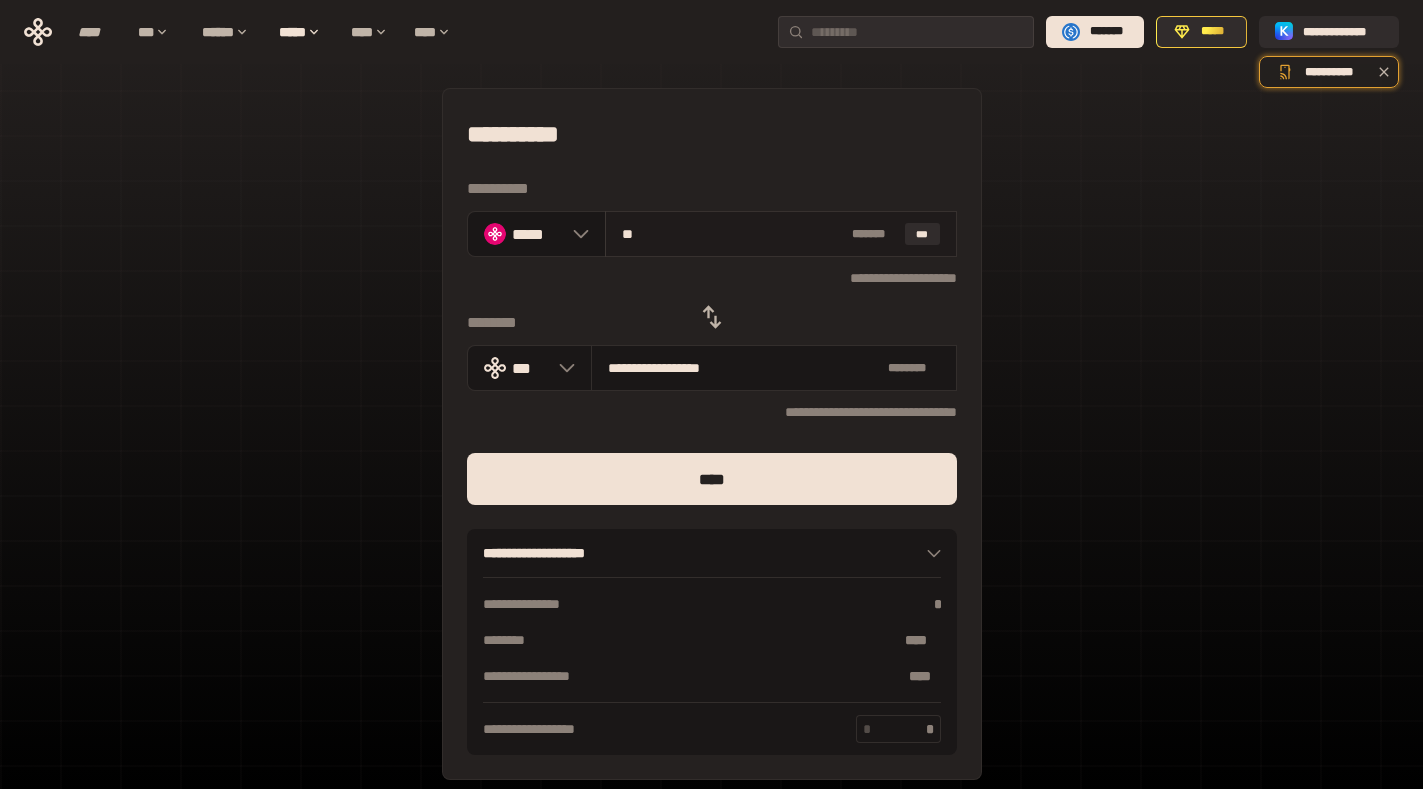 type on "**********" 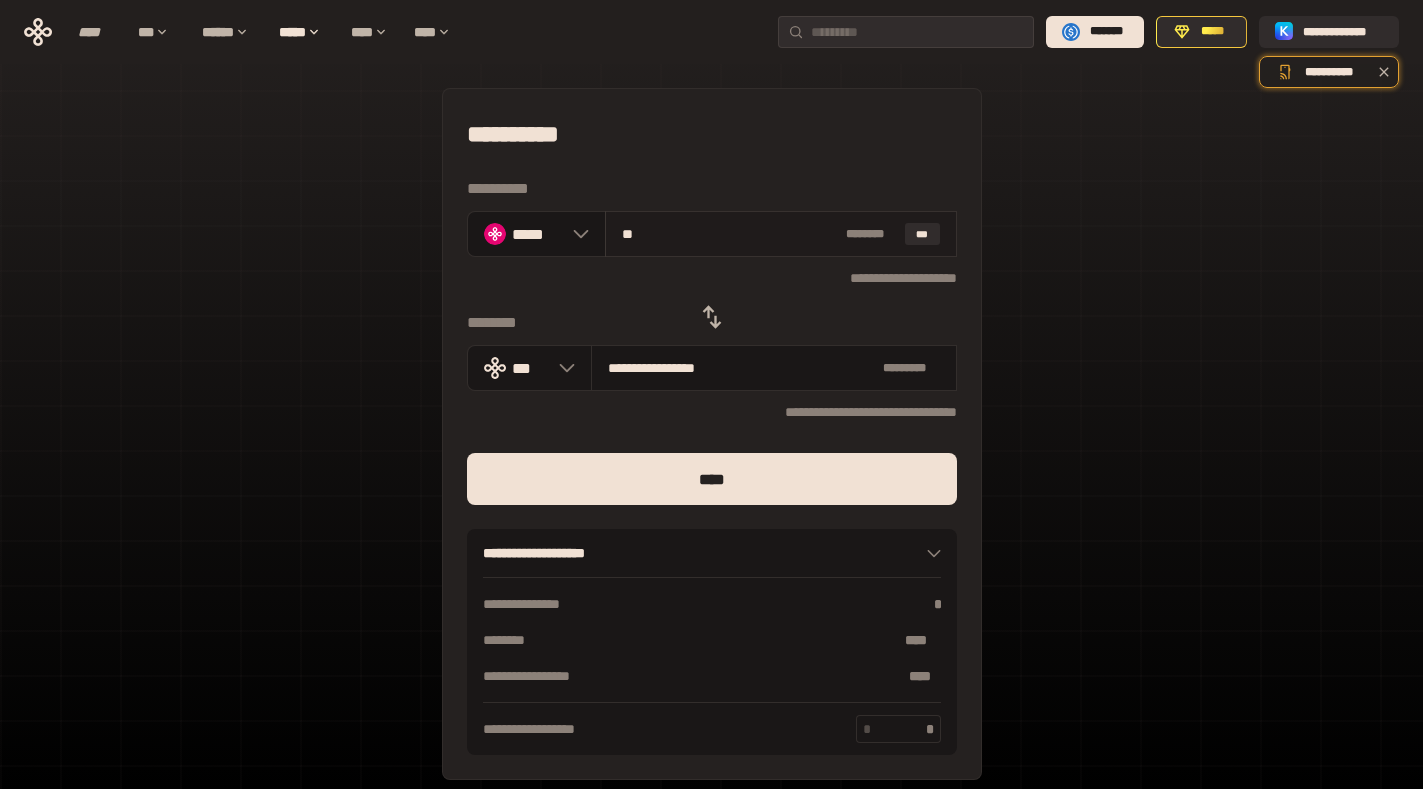 type on "***" 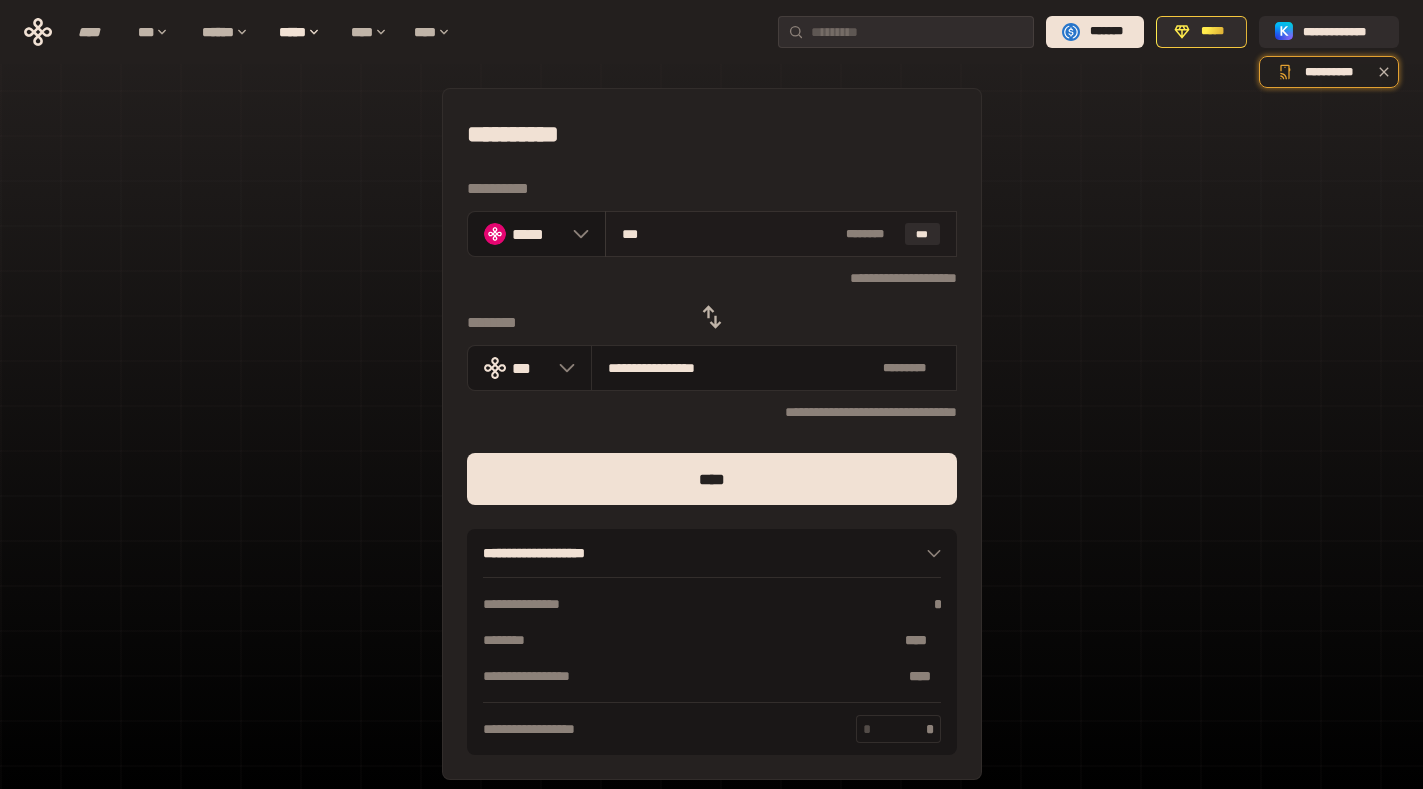 type on "**********" 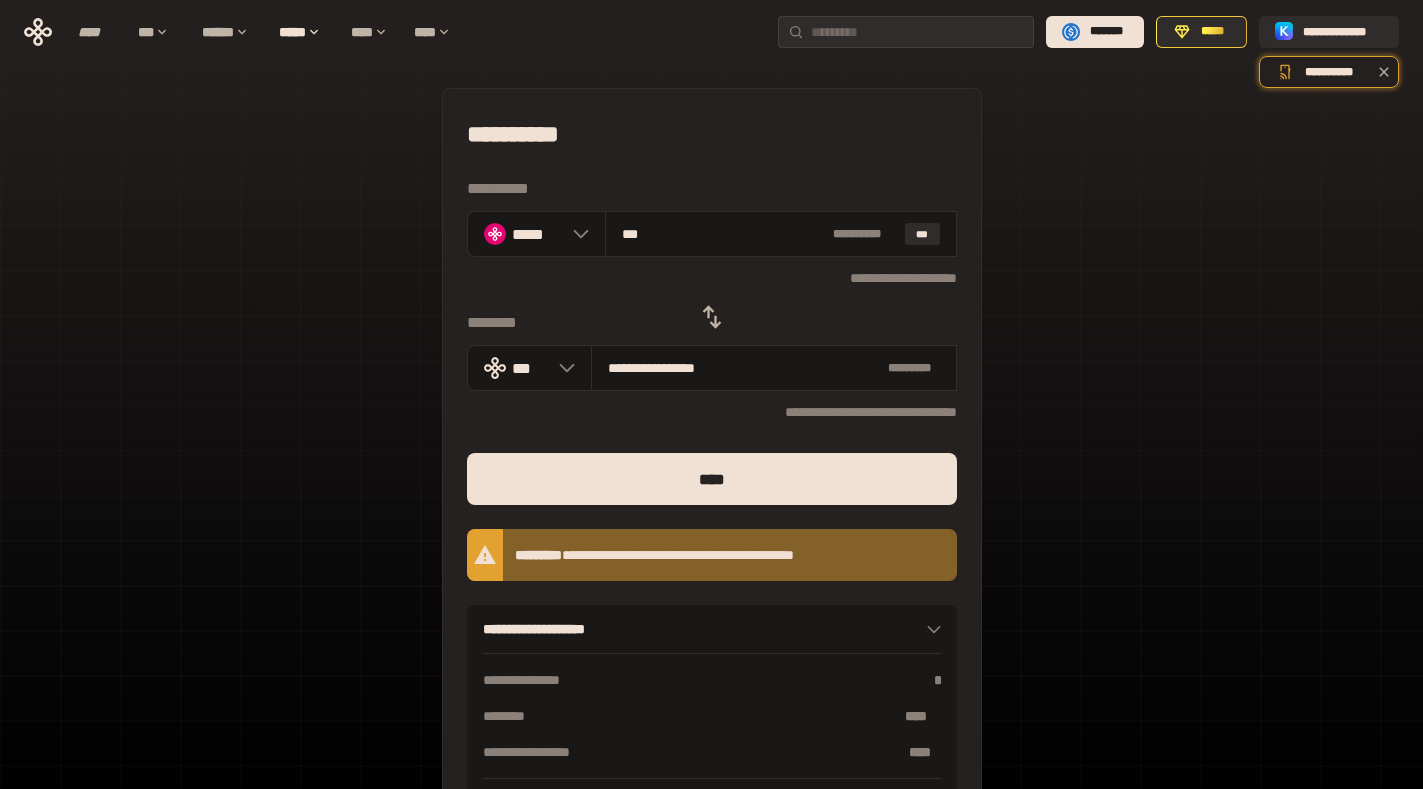 type on "***" 